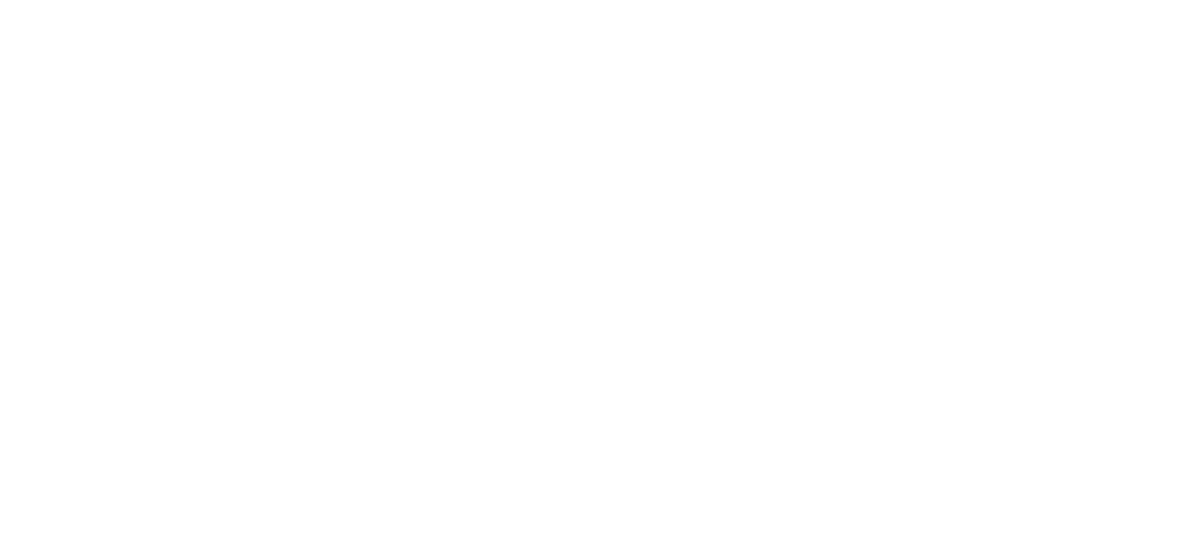 scroll, scrollTop: 0, scrollLeft: 0, axis: both 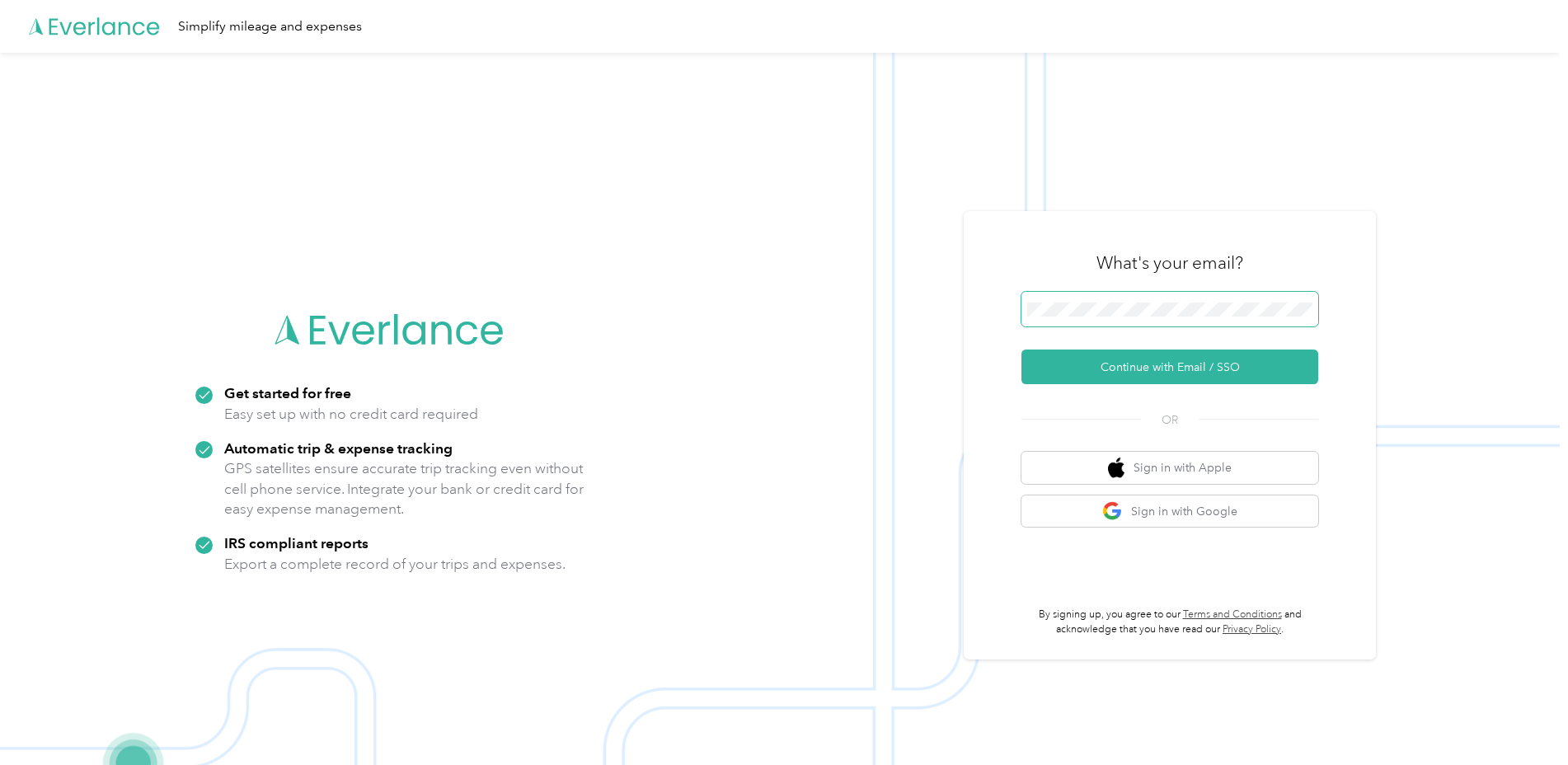 click at bounding box center (1170, 309) 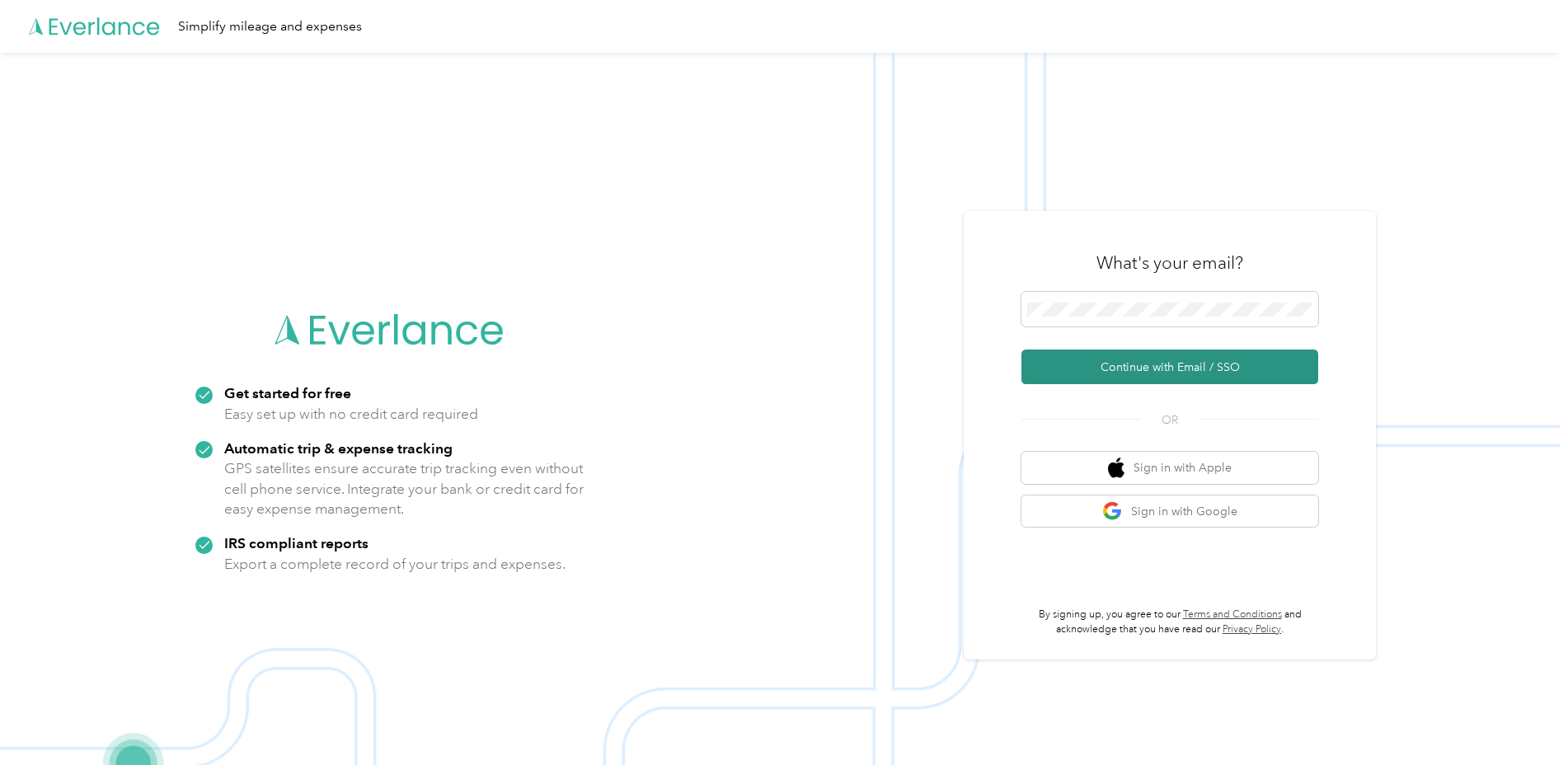 click on "Continue with Email / SSO" at bounding box center [1170, 367] 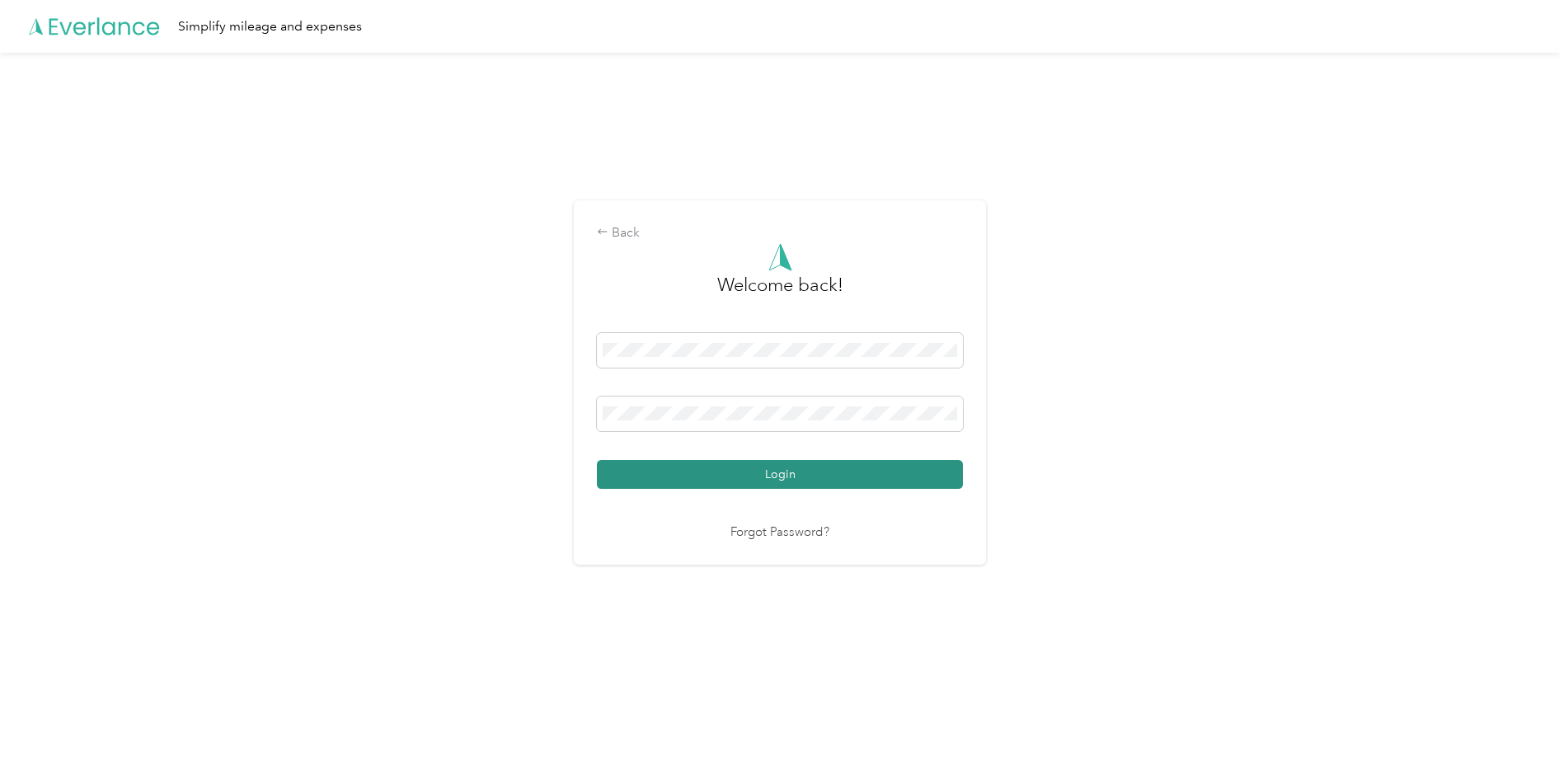 click on "Login" at bounding box center (780, 474) 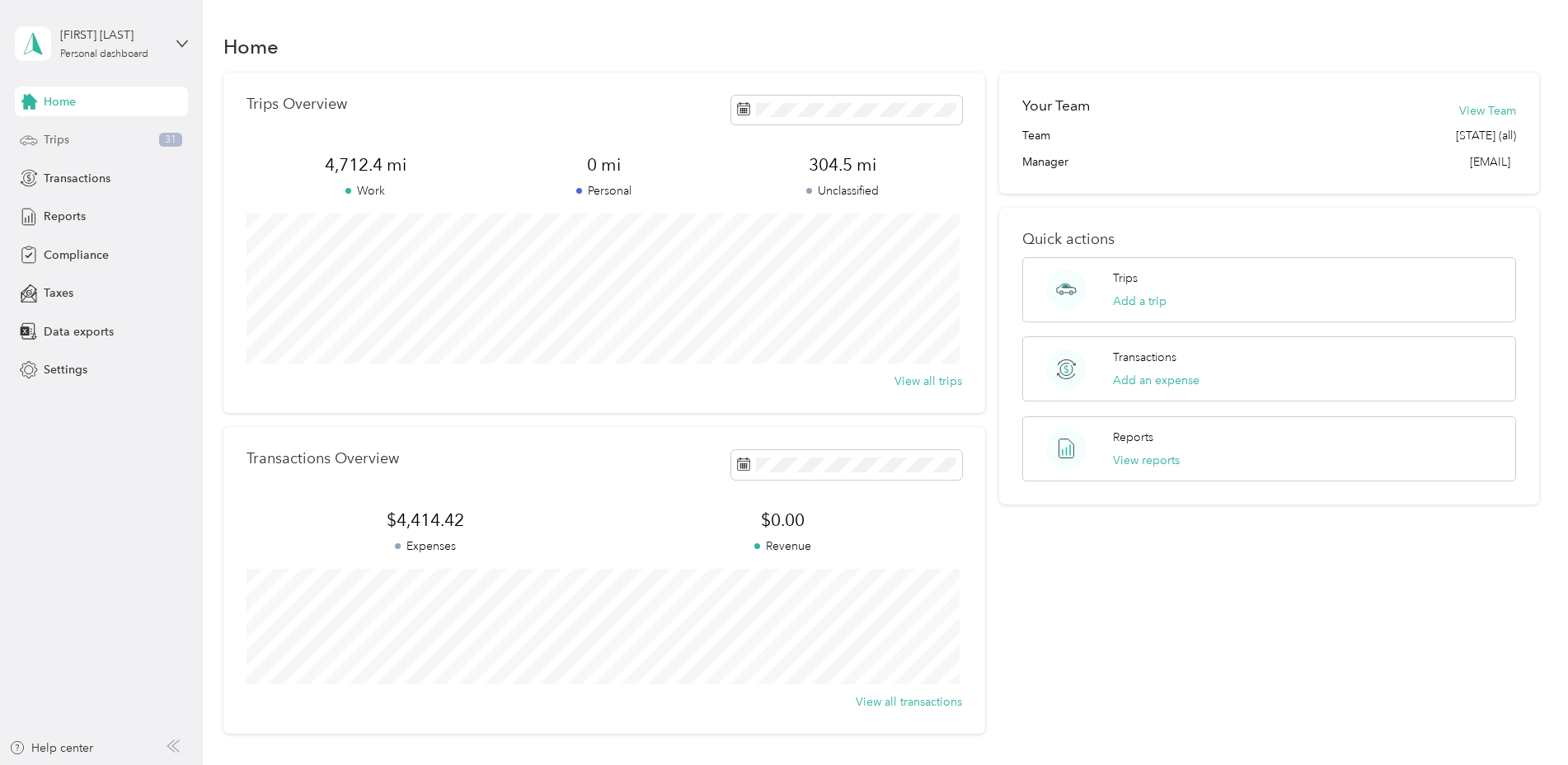 click on "Trips" at bounding box center (56, 139) 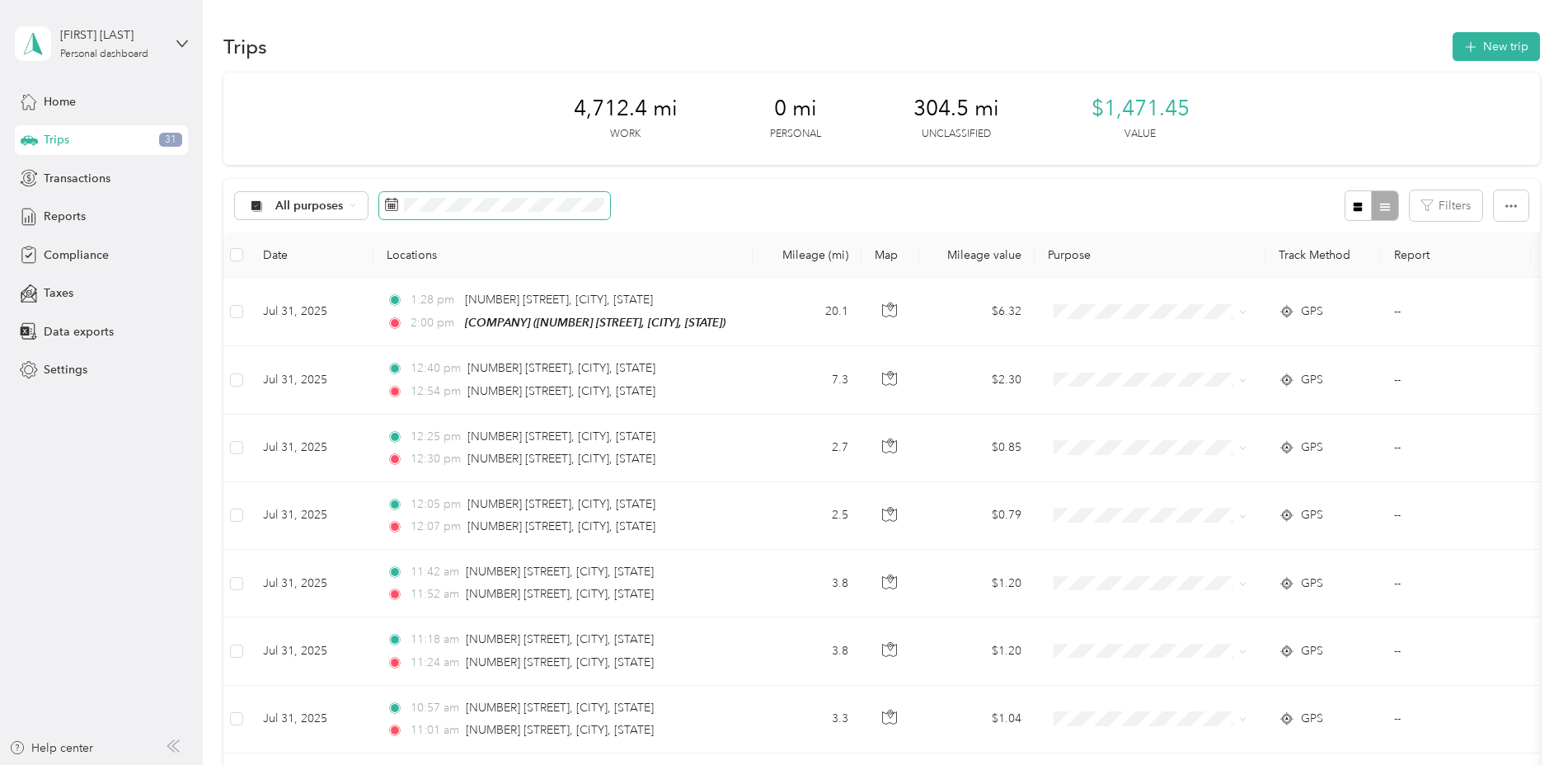 click 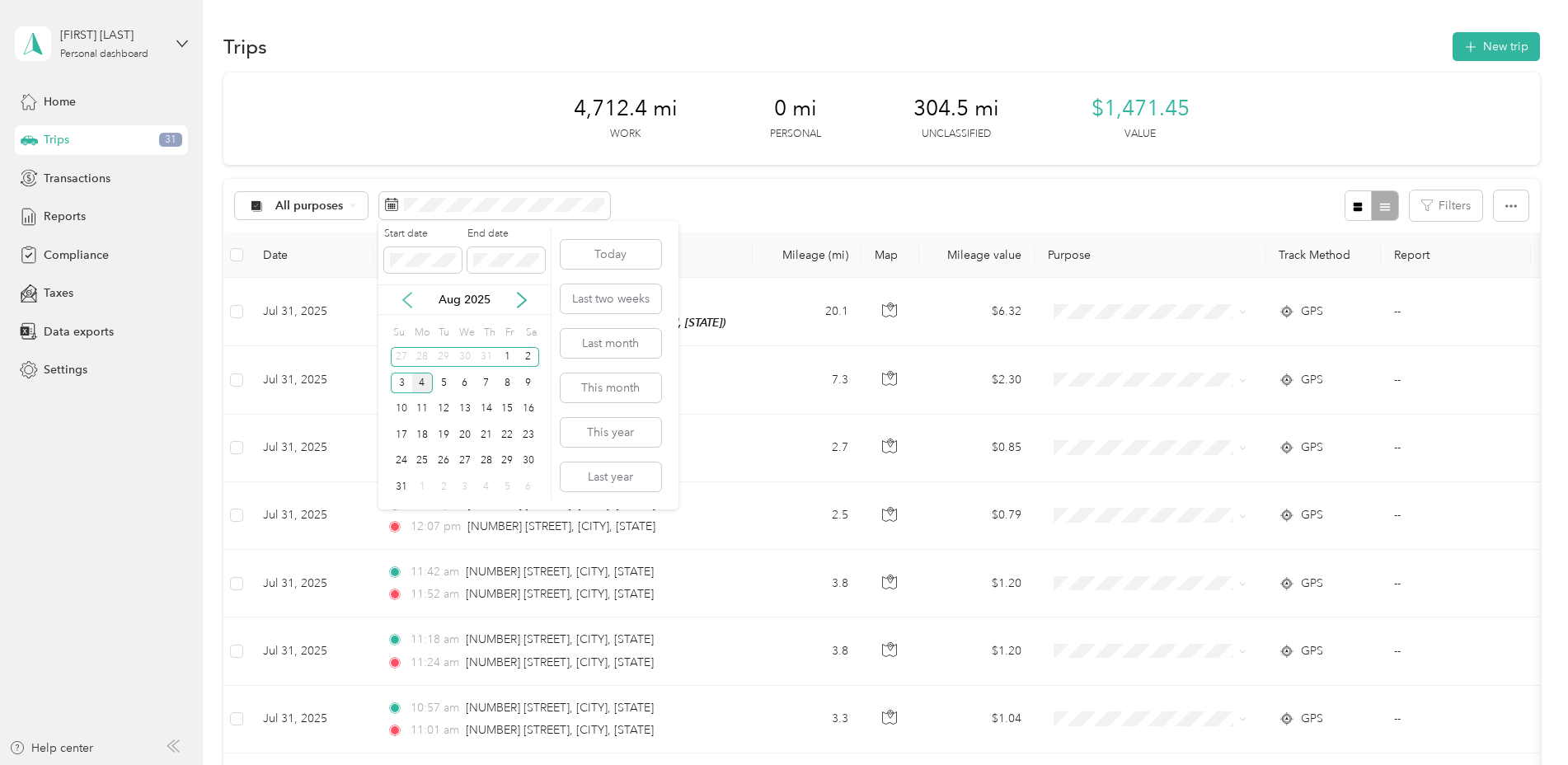 click 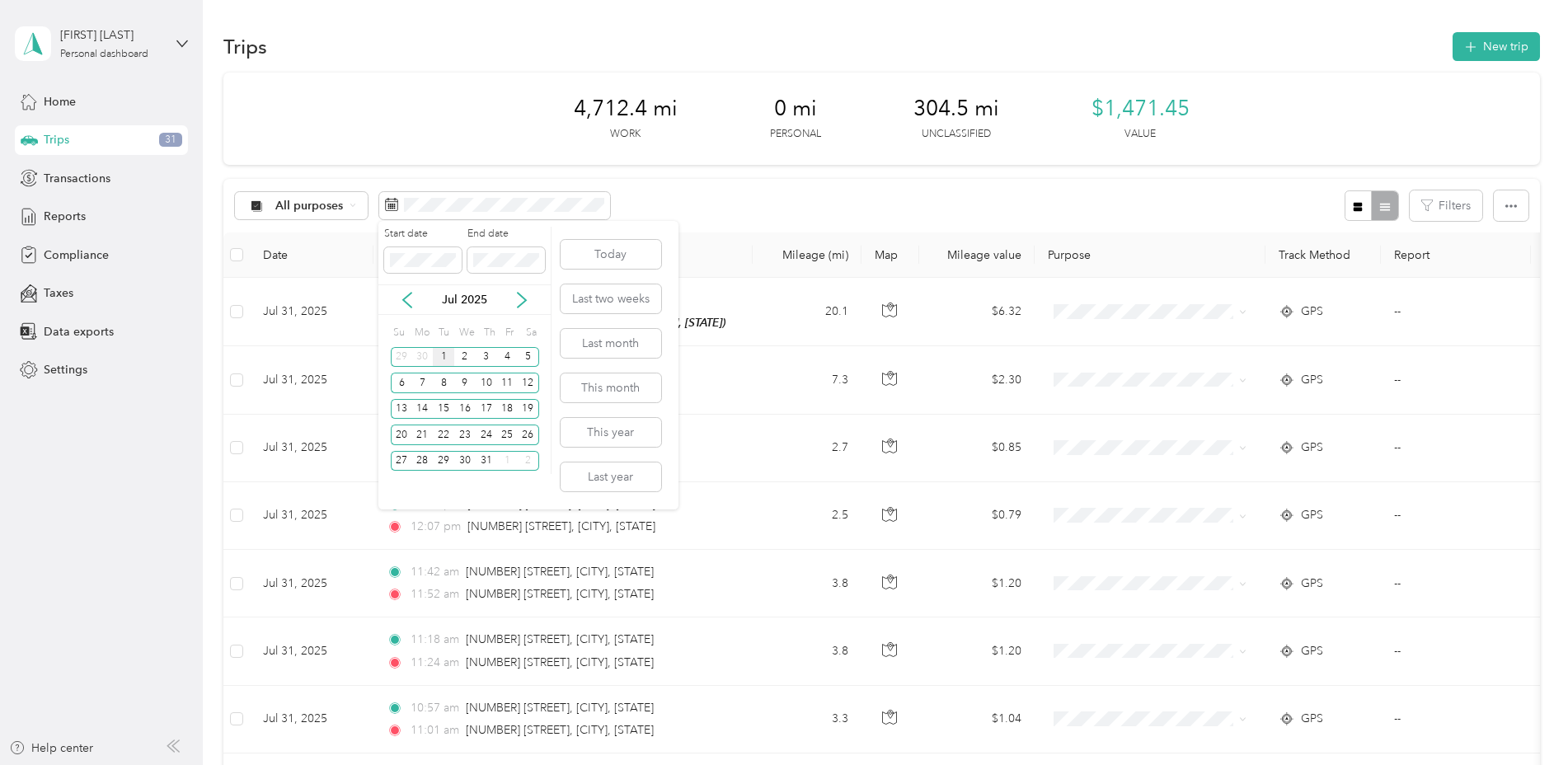 click on "1" at bounding box center (444, 357) 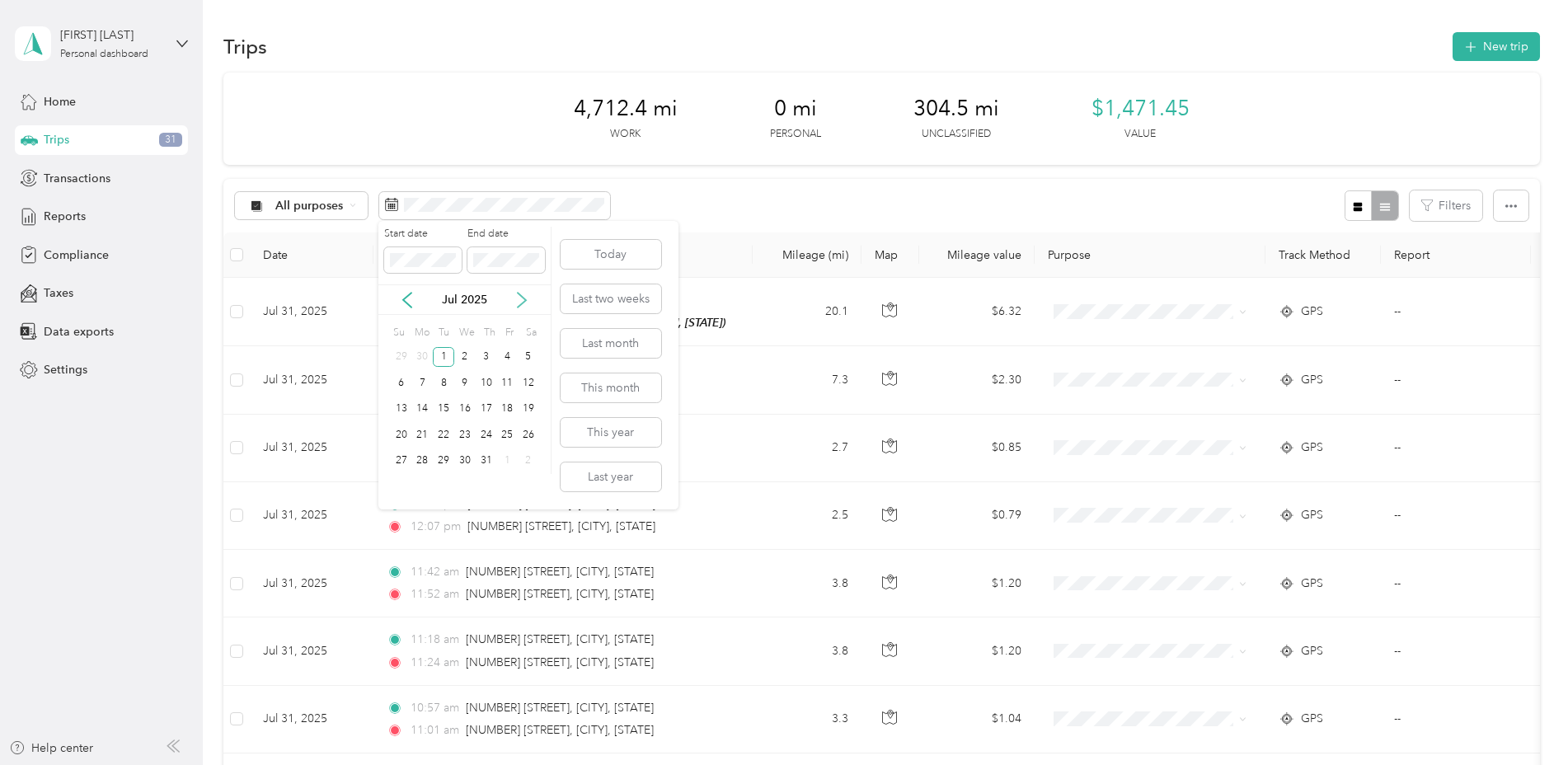 click 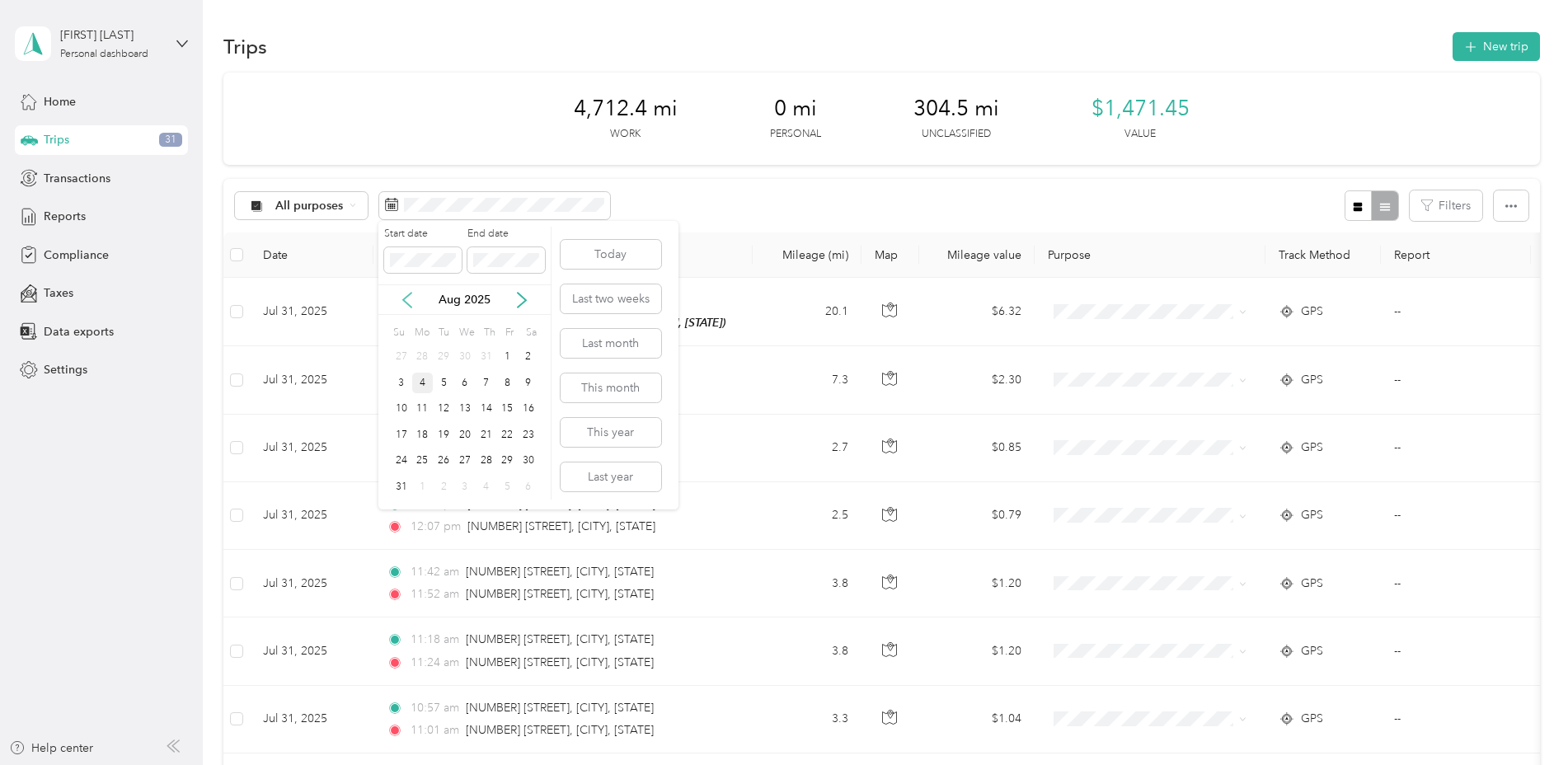 click 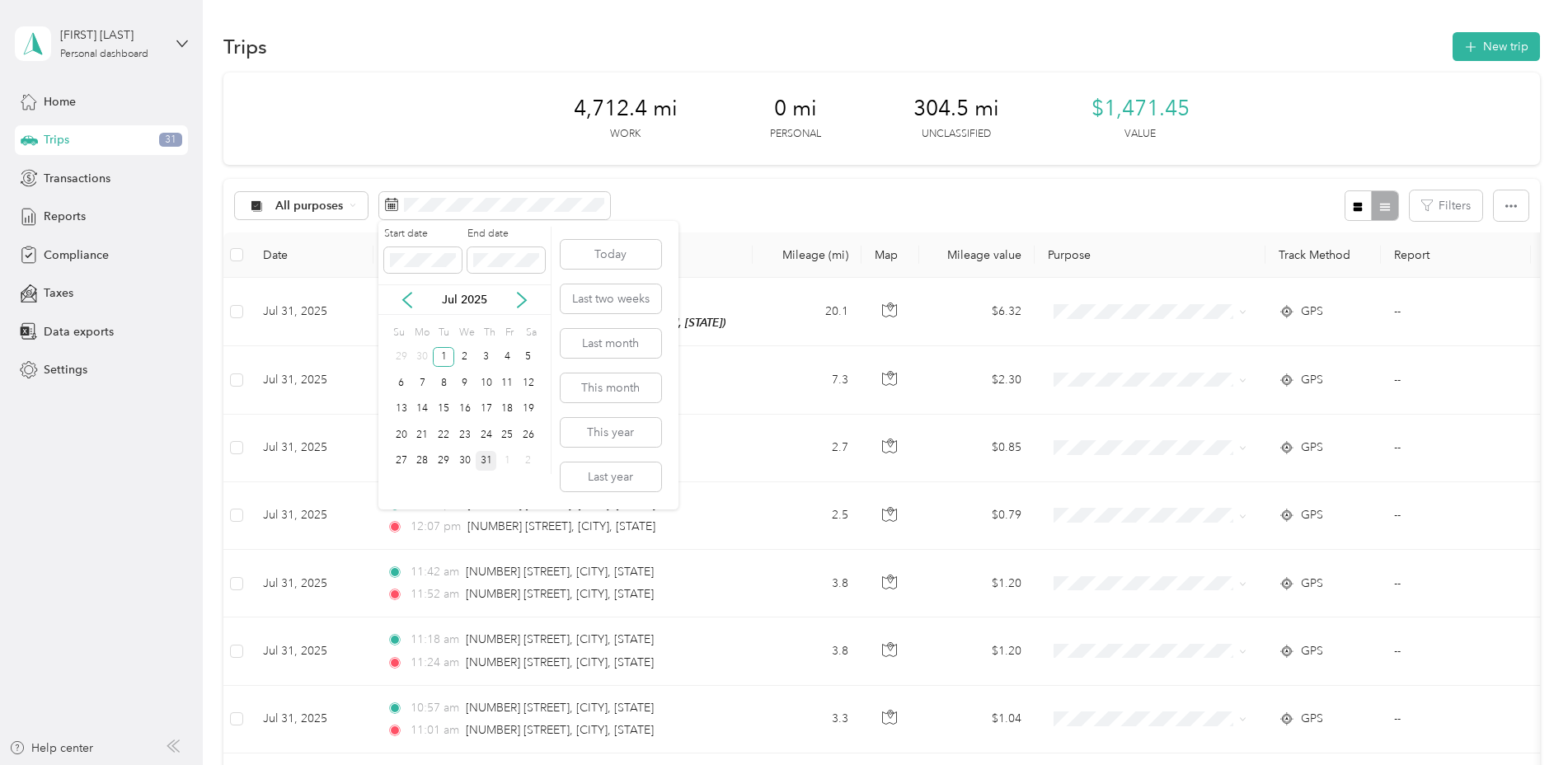 click on "31" at bounding box center [486, 461] 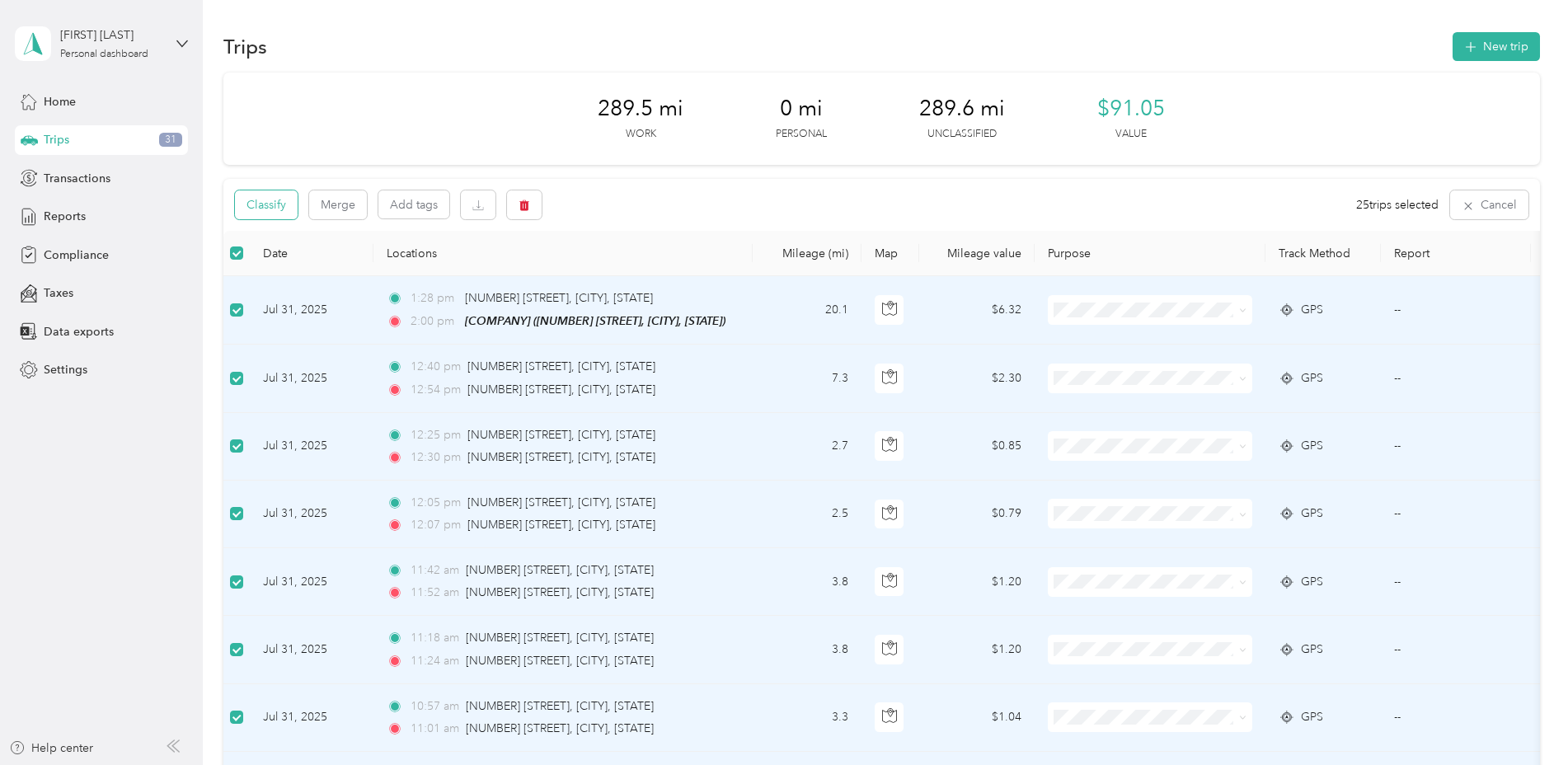 click on "Classify" at bounding box center (266, 204) 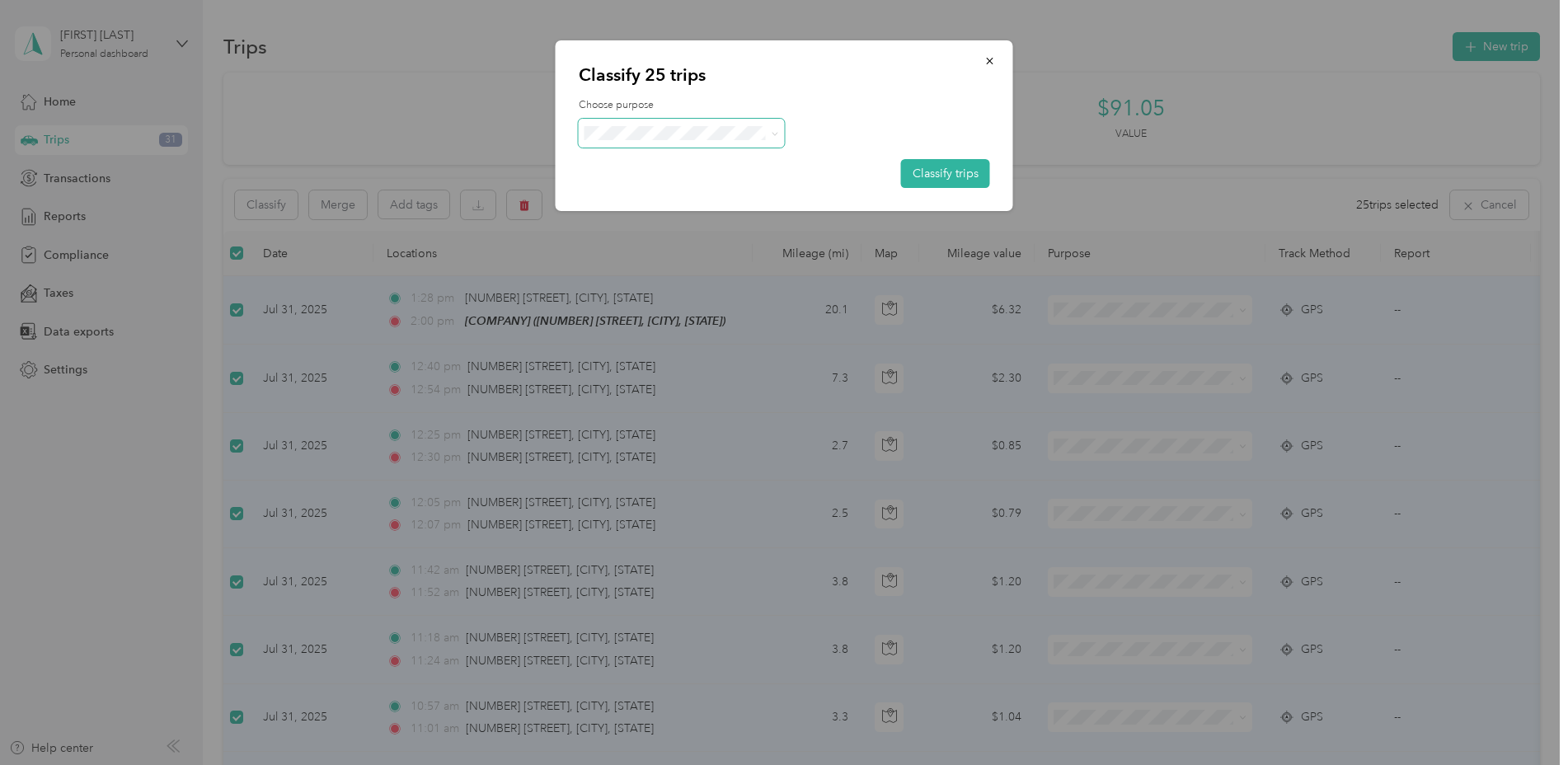 click at bounding box center (682, 133) 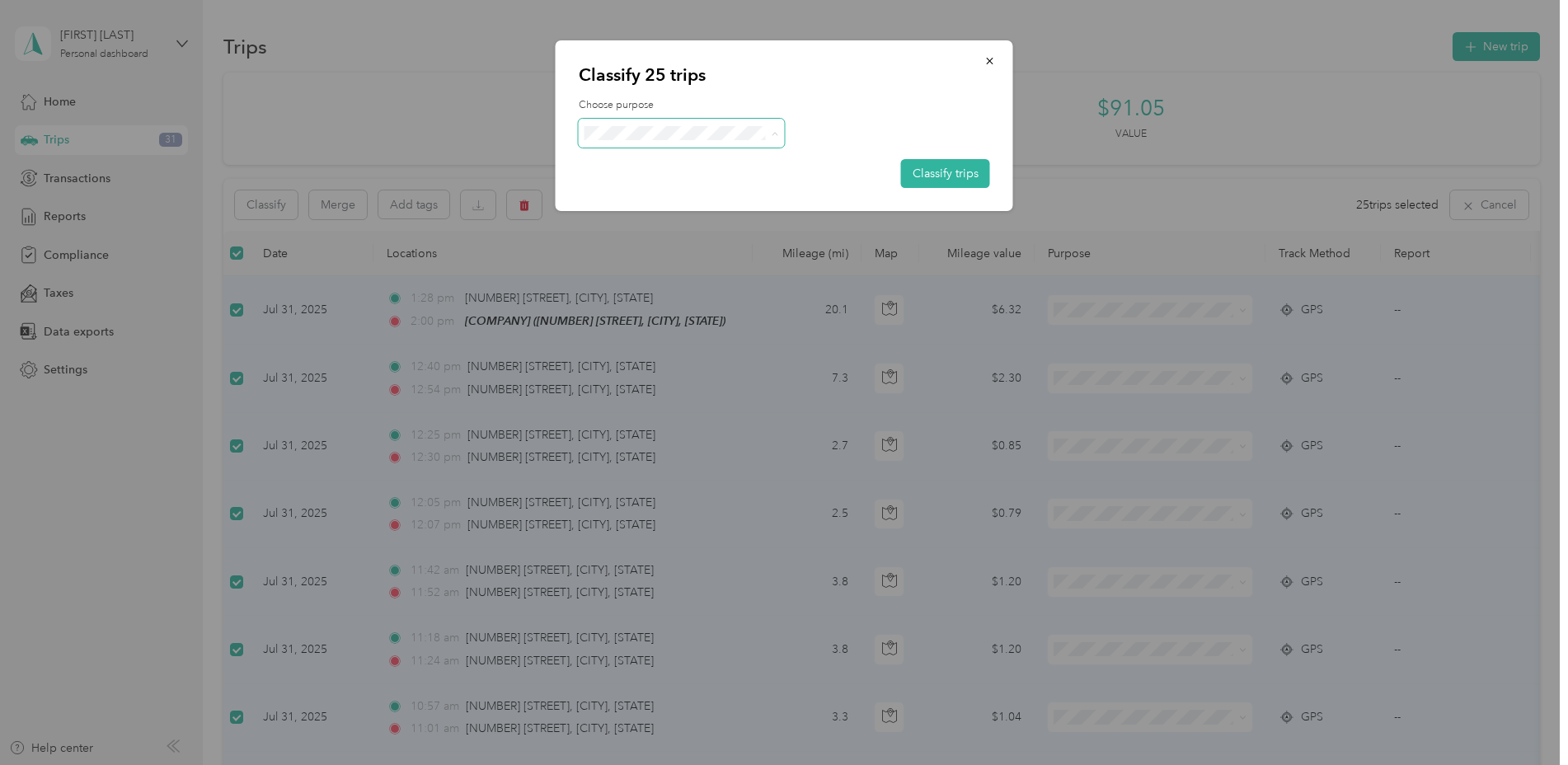 click on "Fisher59" at bounding box center [696, 163] 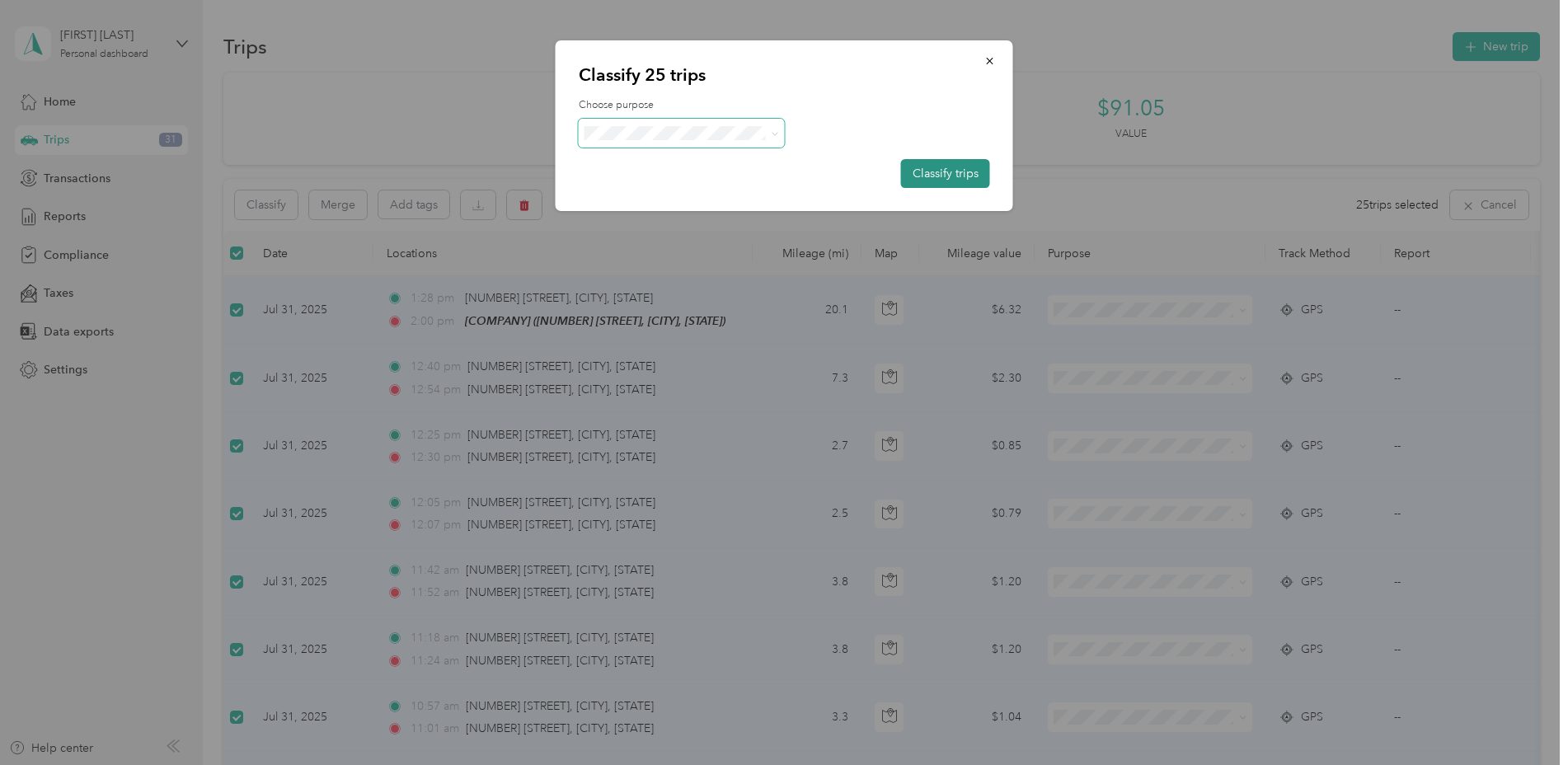 click on "Classify trips" at bounding box center (946, 173) 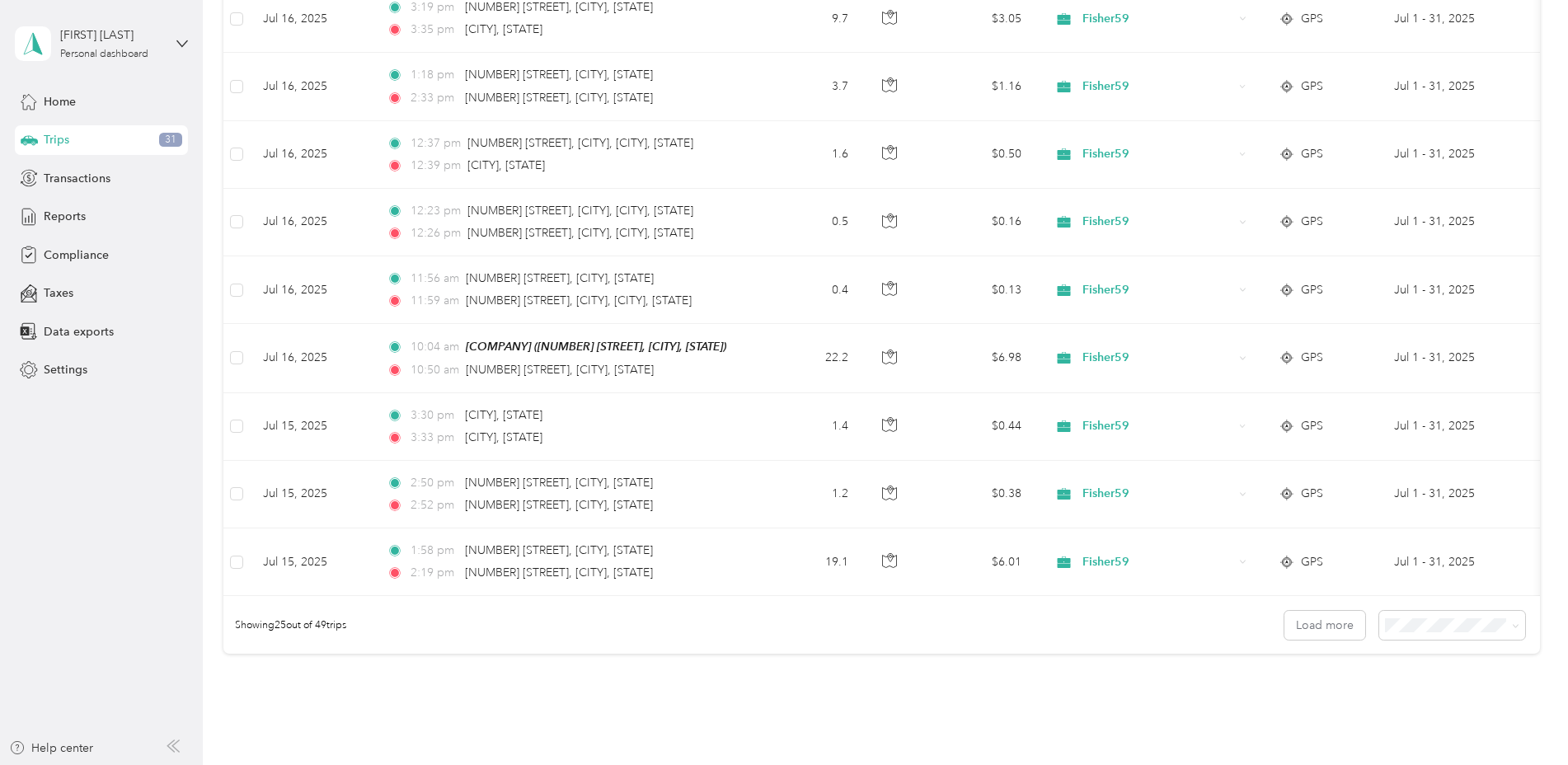 scroll, scrollTop: 1506, scrollLeft: 0, axis: vertical 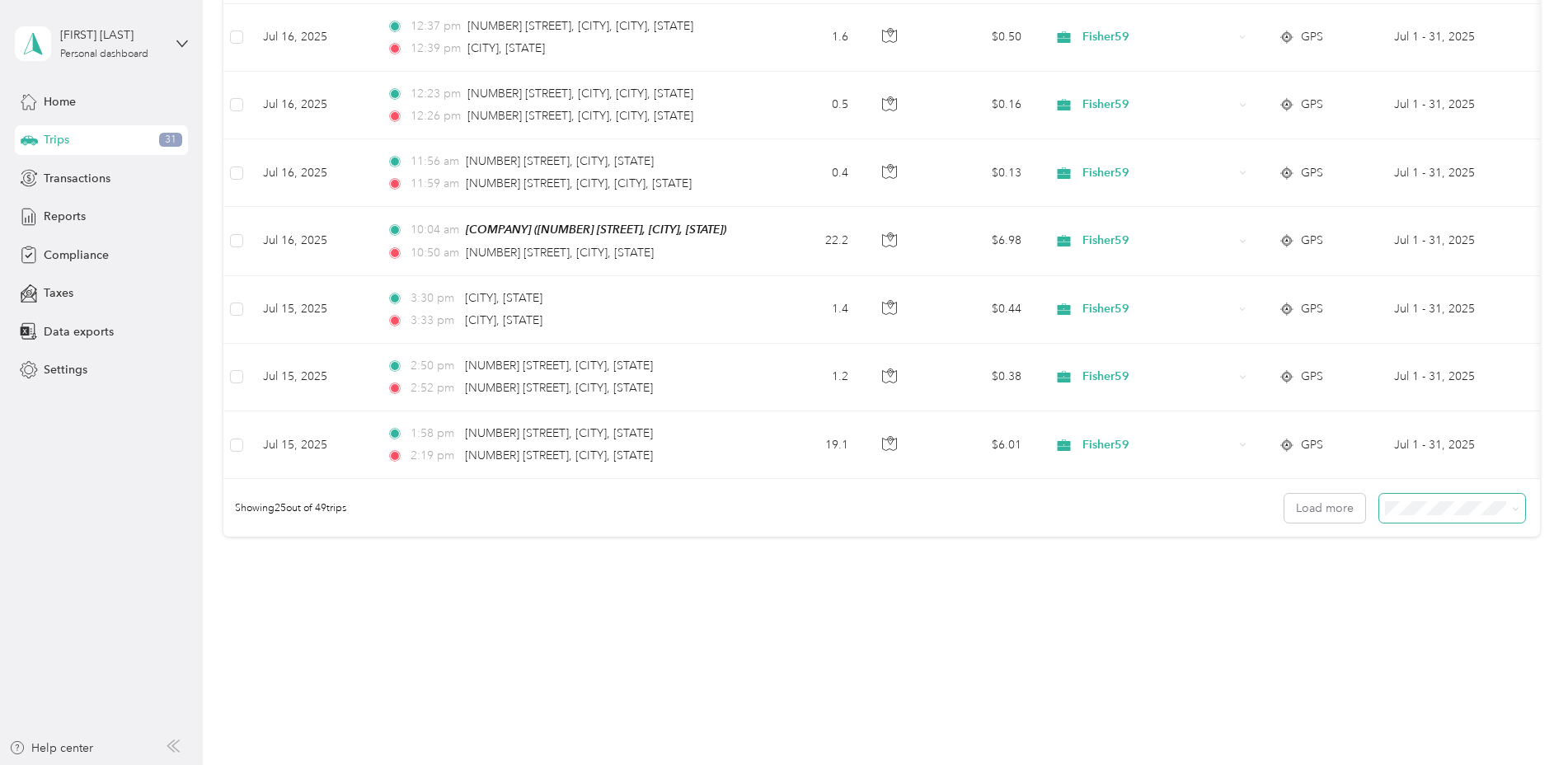 click at bounding box center (1515, 508) 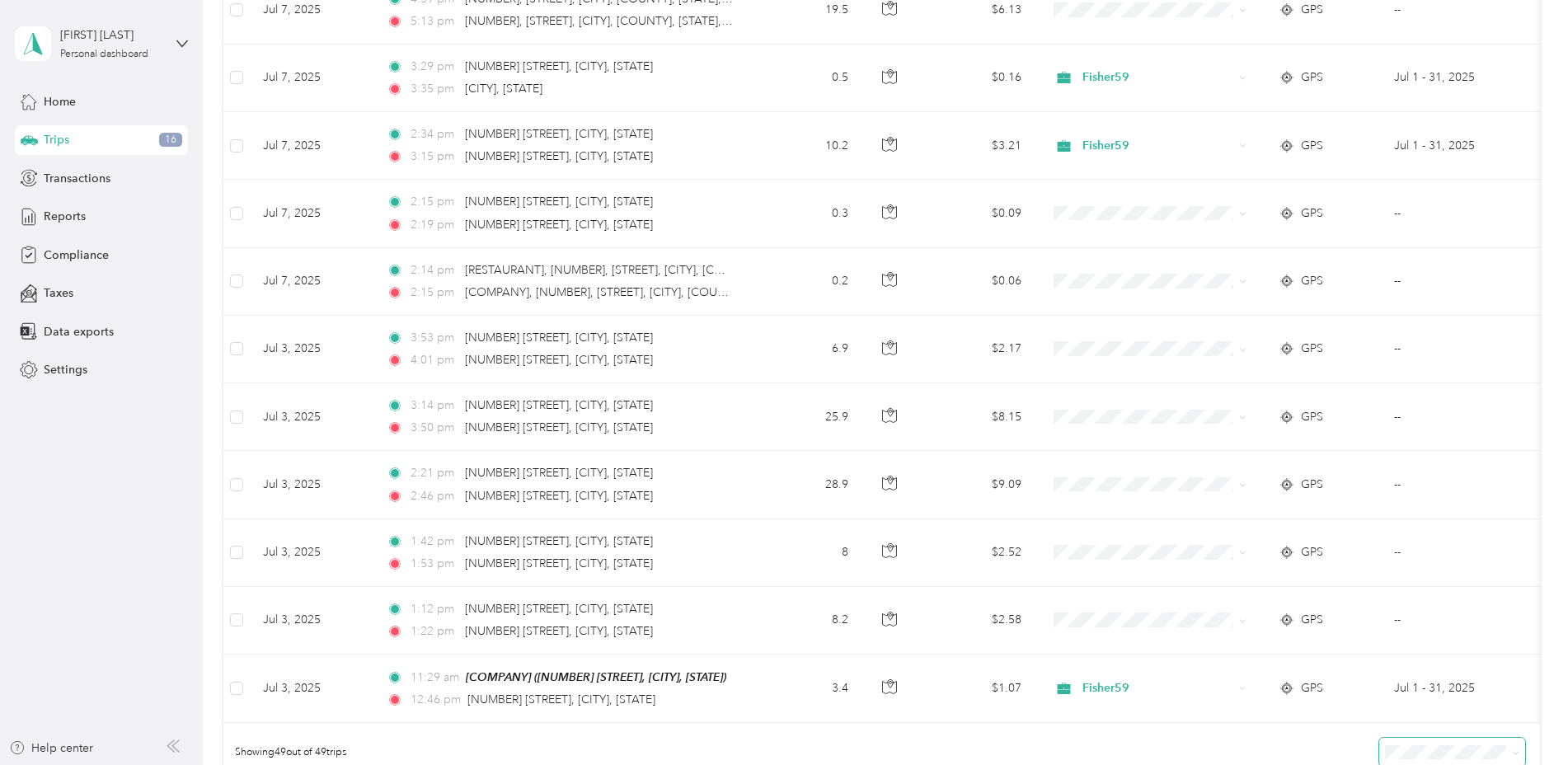 scroll, scrollTop: 3133, scrollLeft: 0, axis: vertical 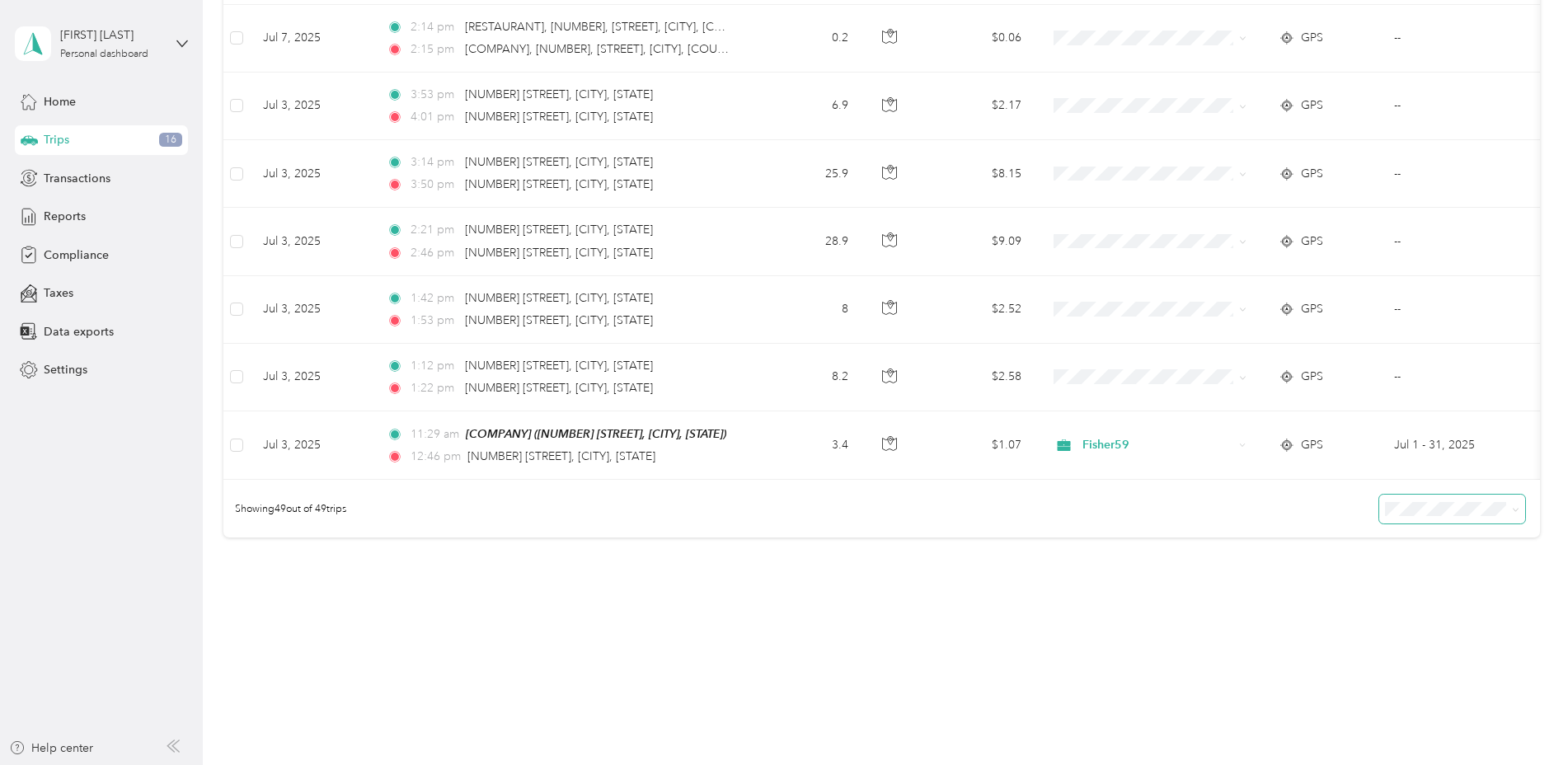 click at bounding box center [1513, 509] 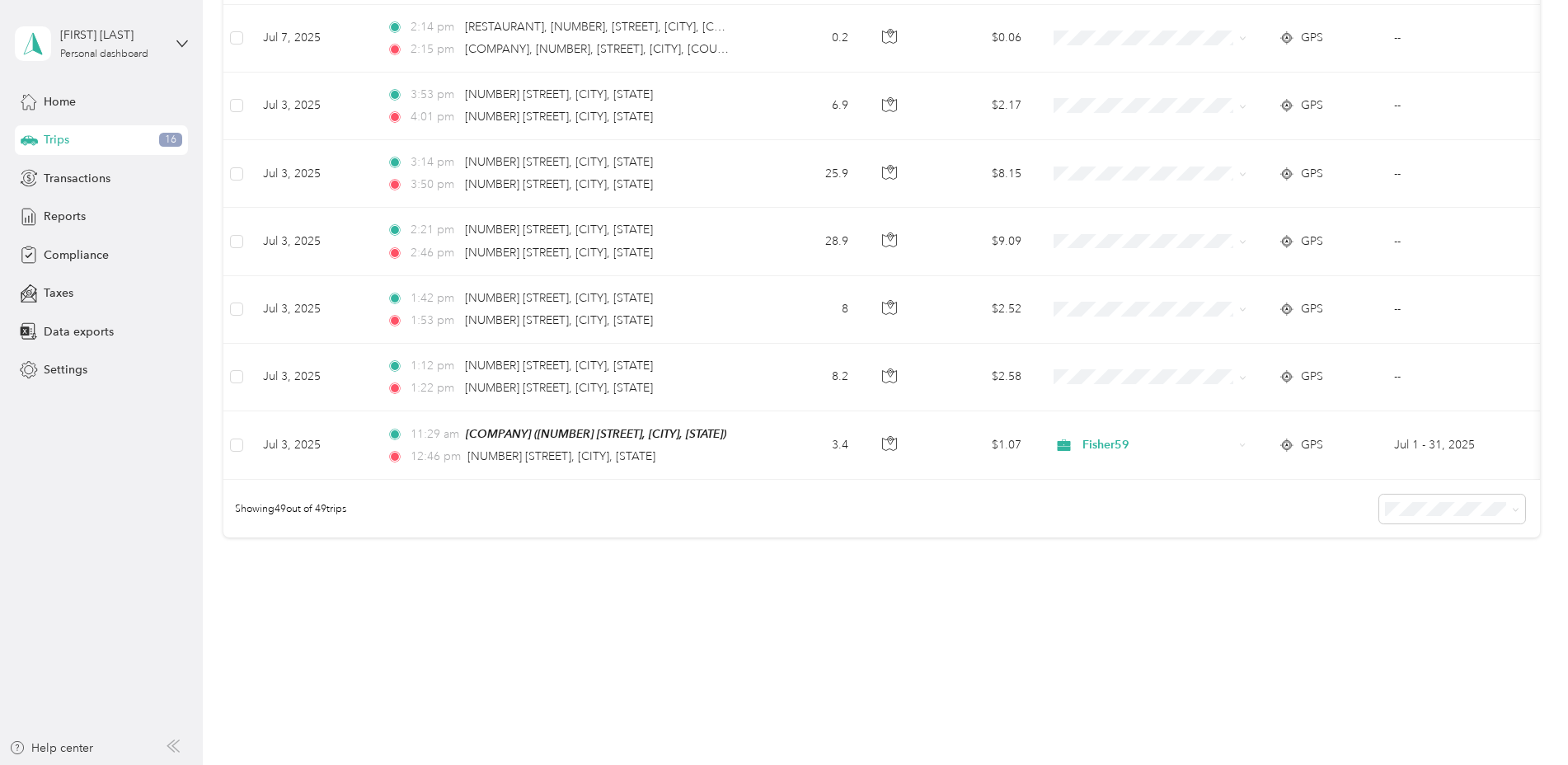 click 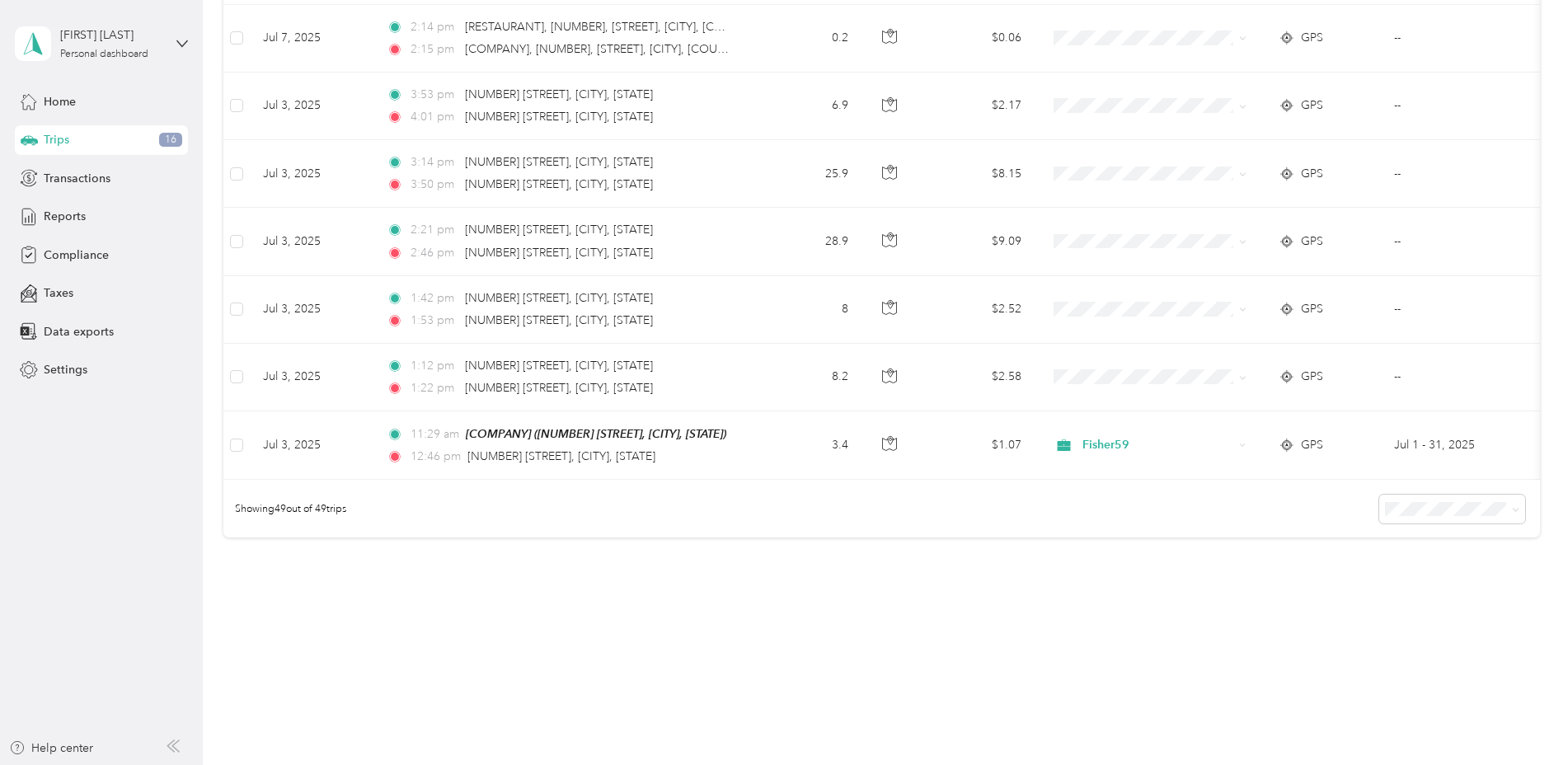 click on "100 per load" at bounding box center [1420, 594] 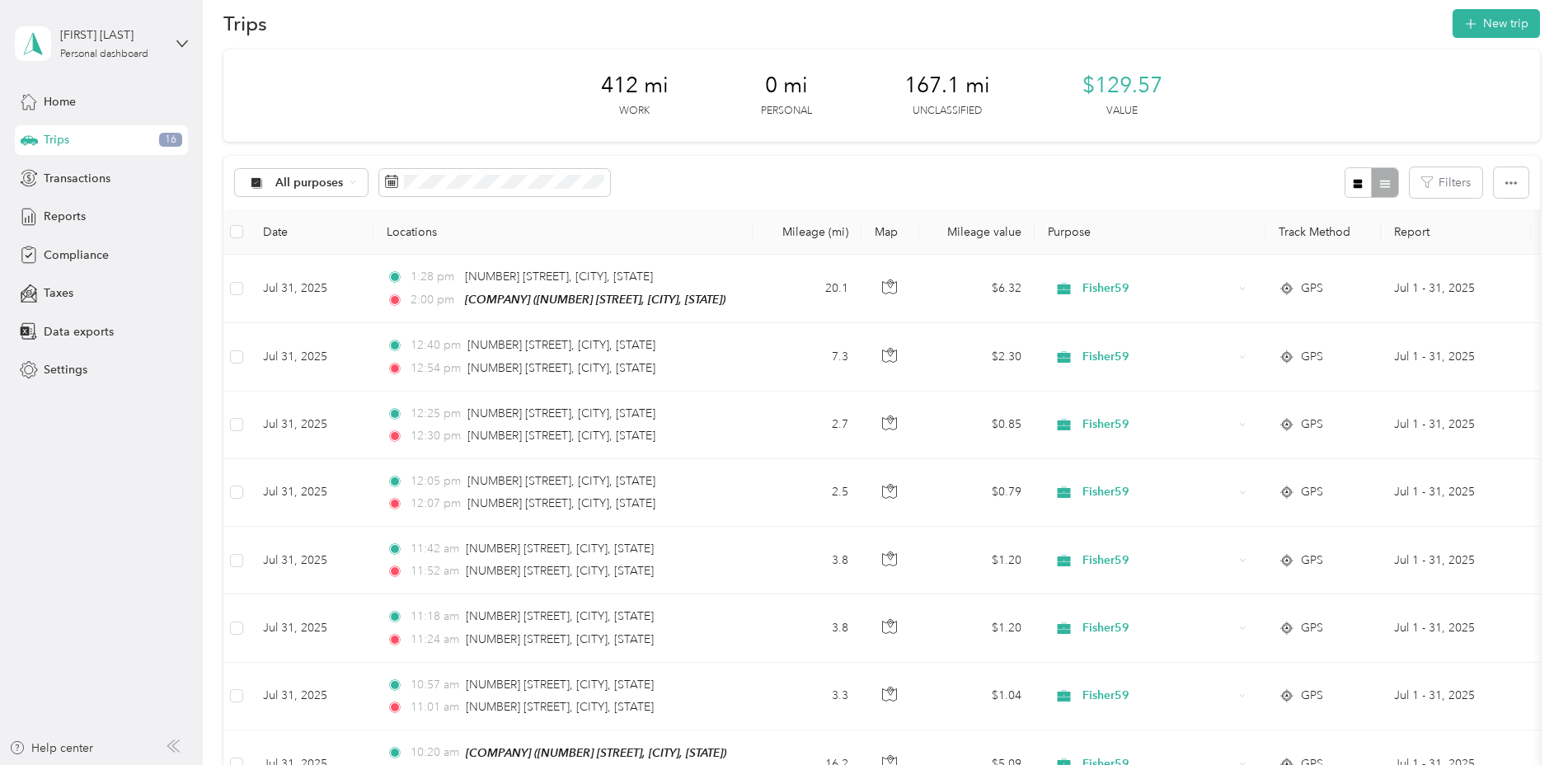 scroll, scrollTop: 0, scrollLeft: 0, axis: both 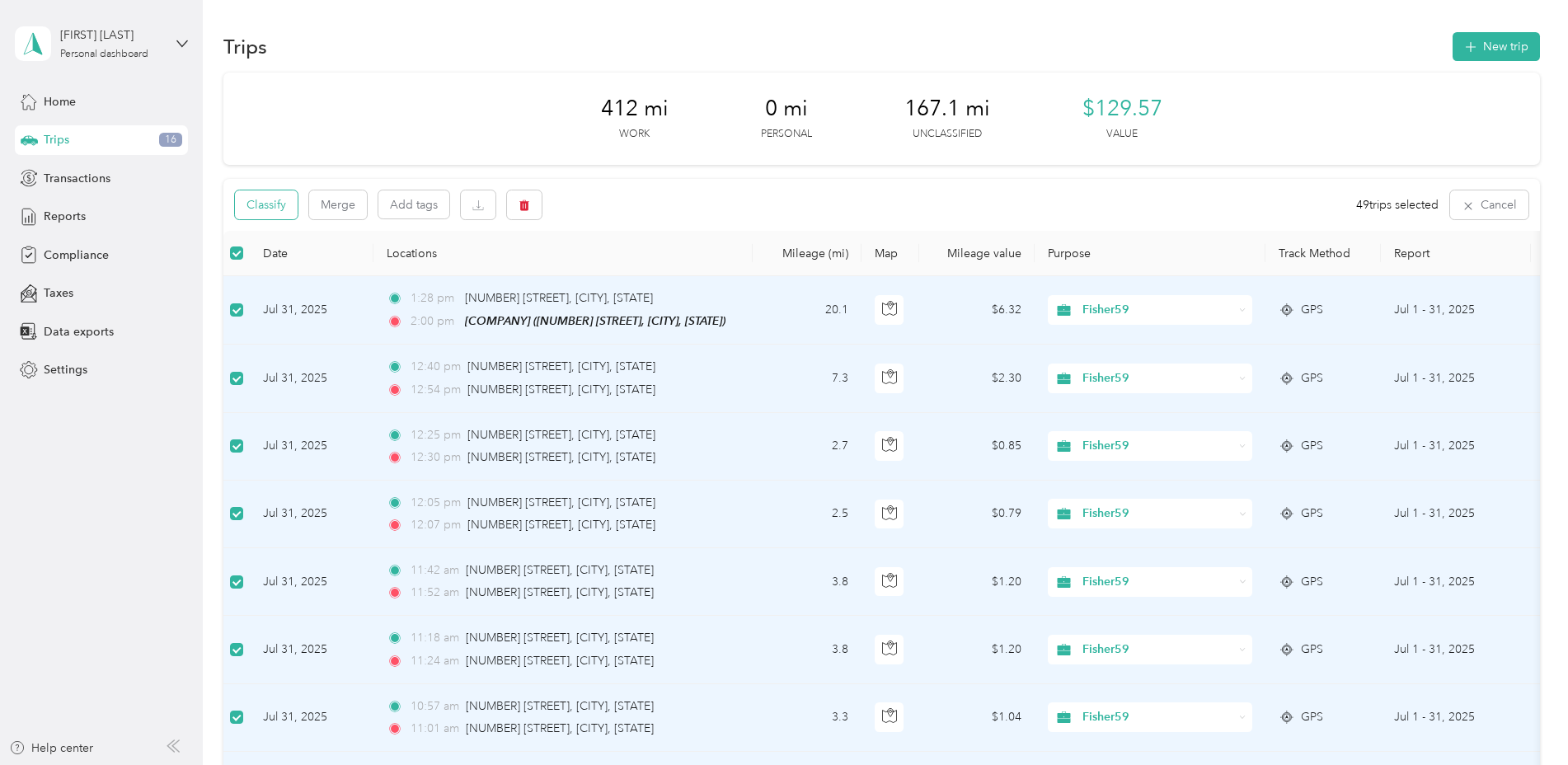click on "Classify" at bounding box center (266, 204) 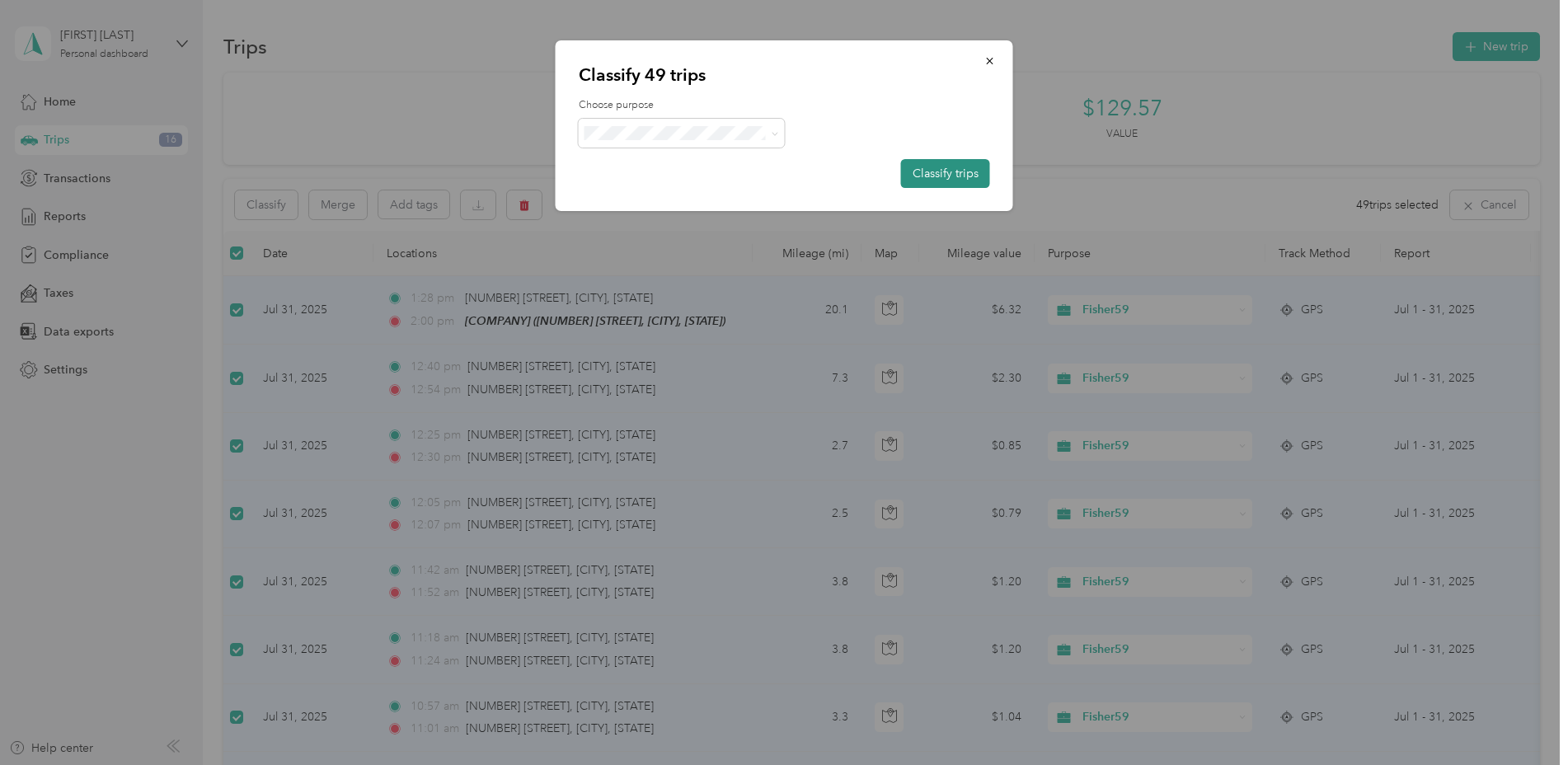 click on "Classify trips" at bounding box center [946, 173] 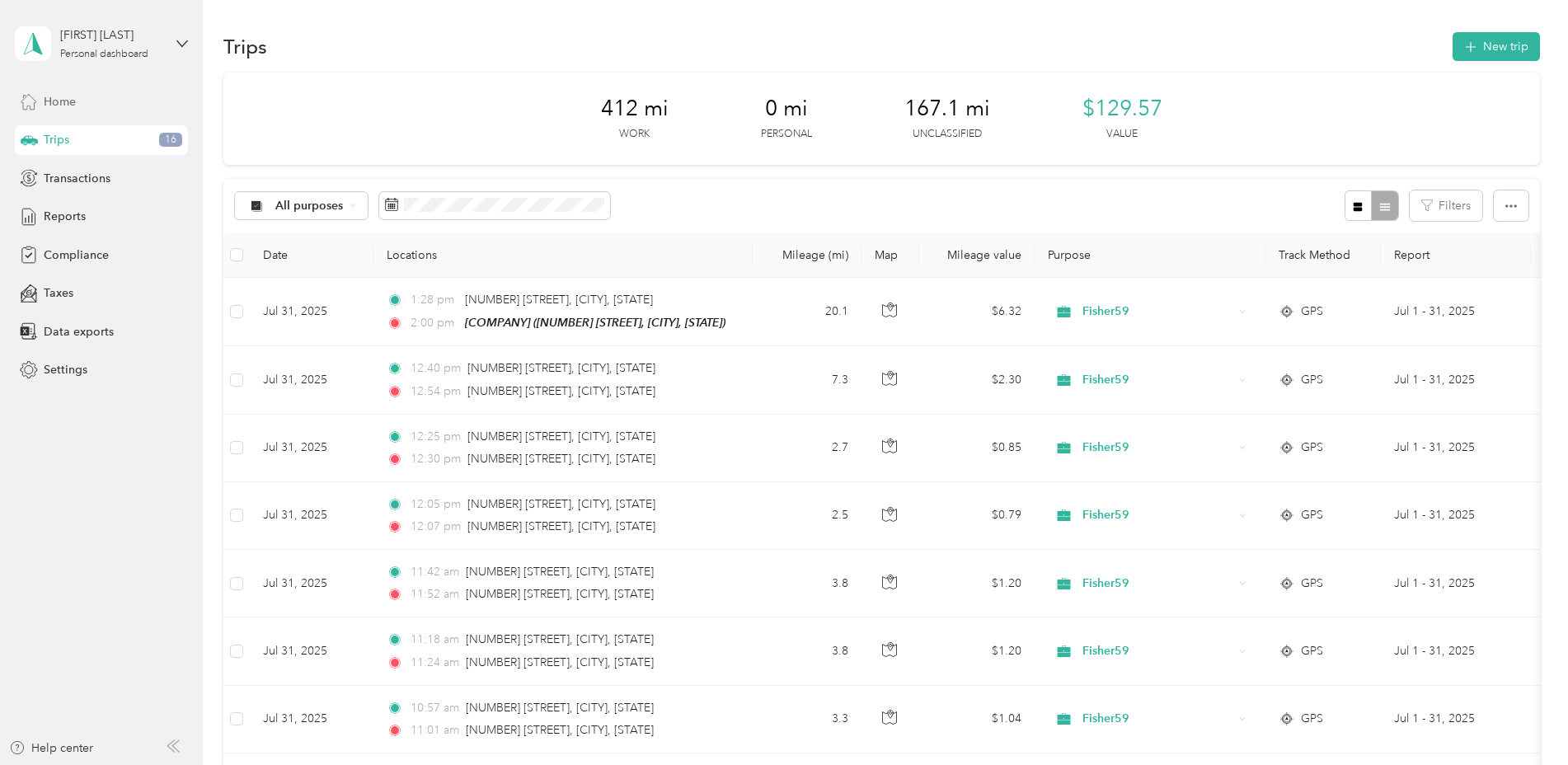 click on "Home" at bounding box center [59, 101] 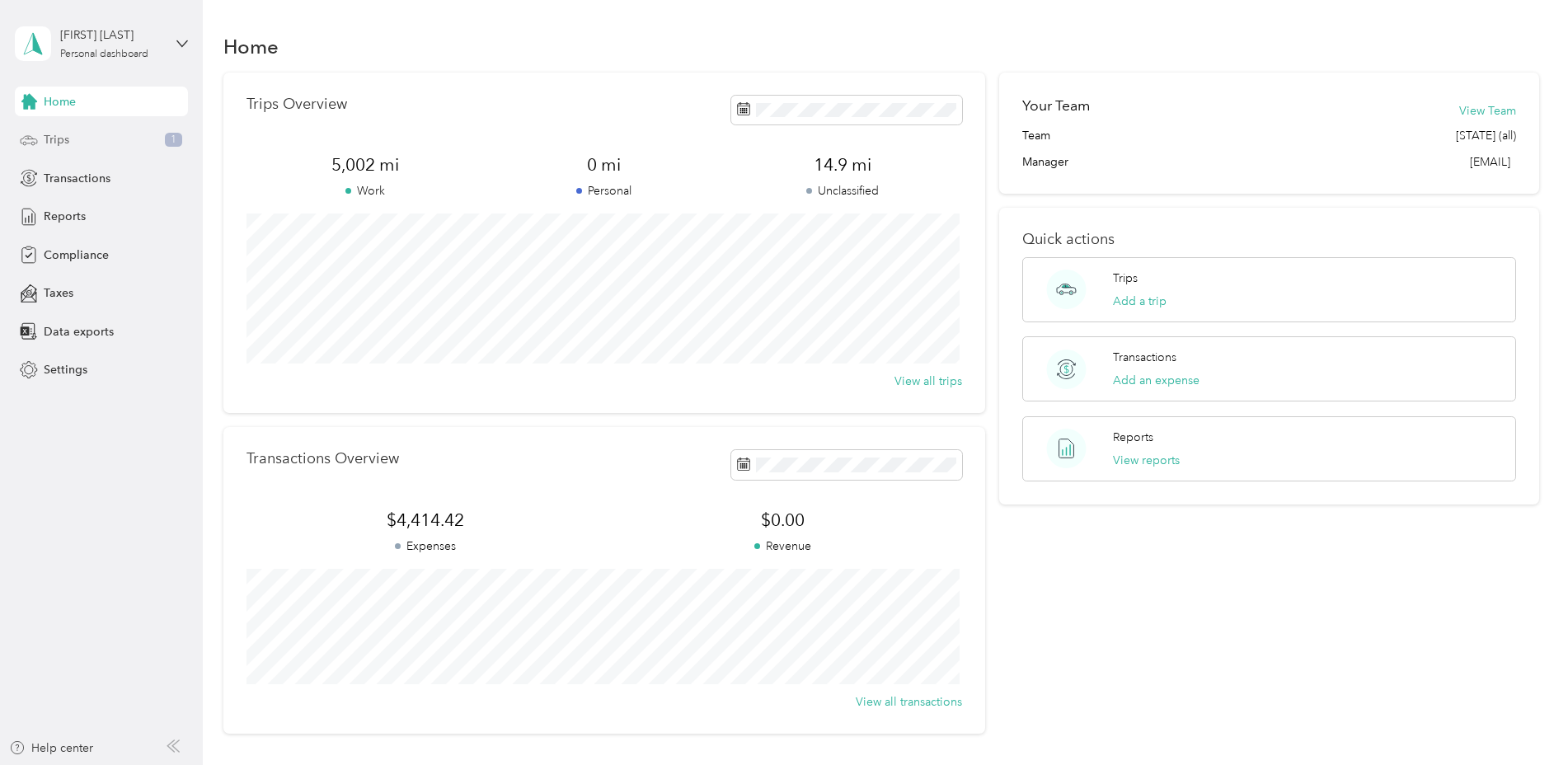 click on "Trips" at bounding box center (56, 139) 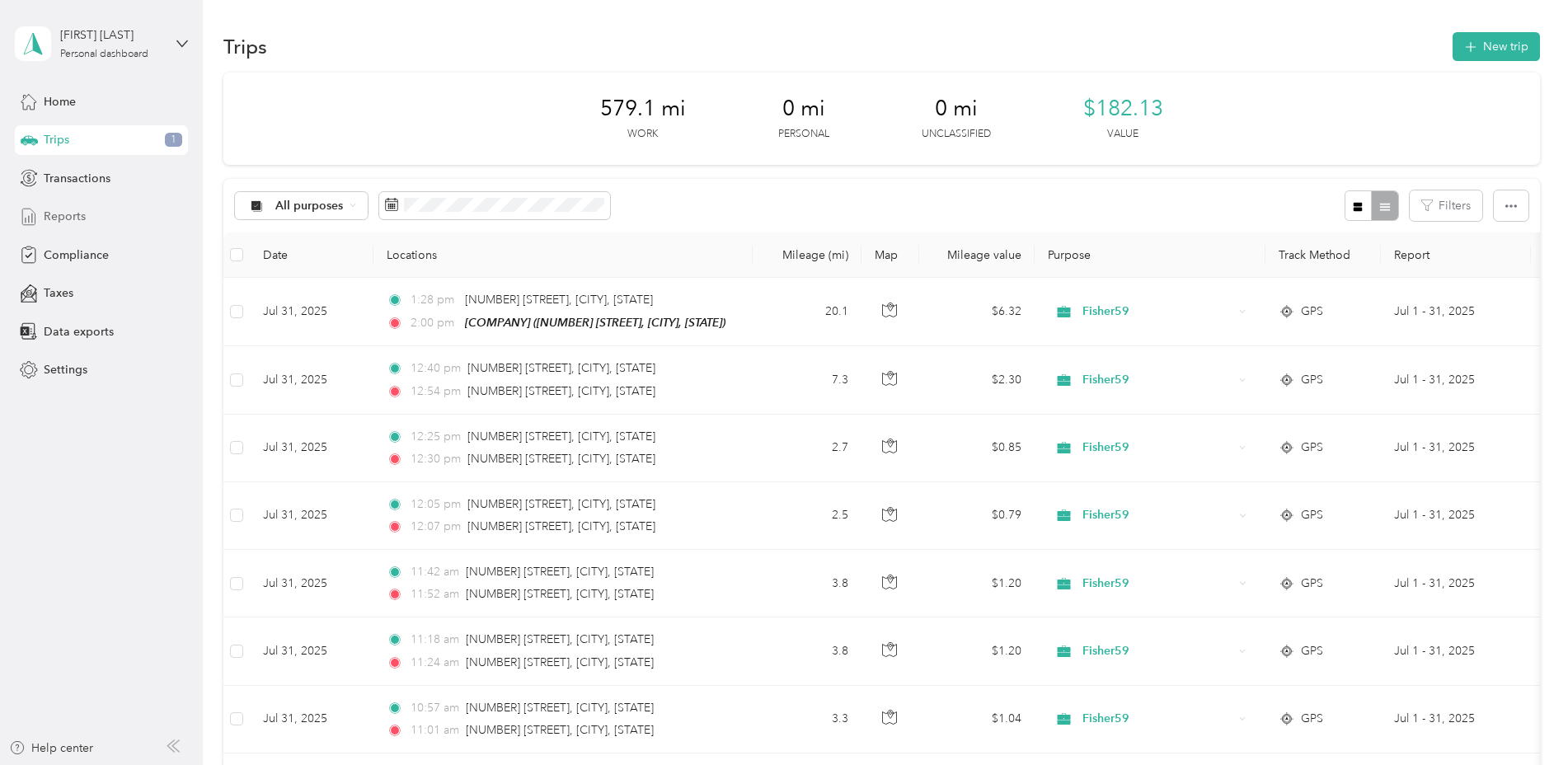 click on "Reports" at bounding box center (101, 217) 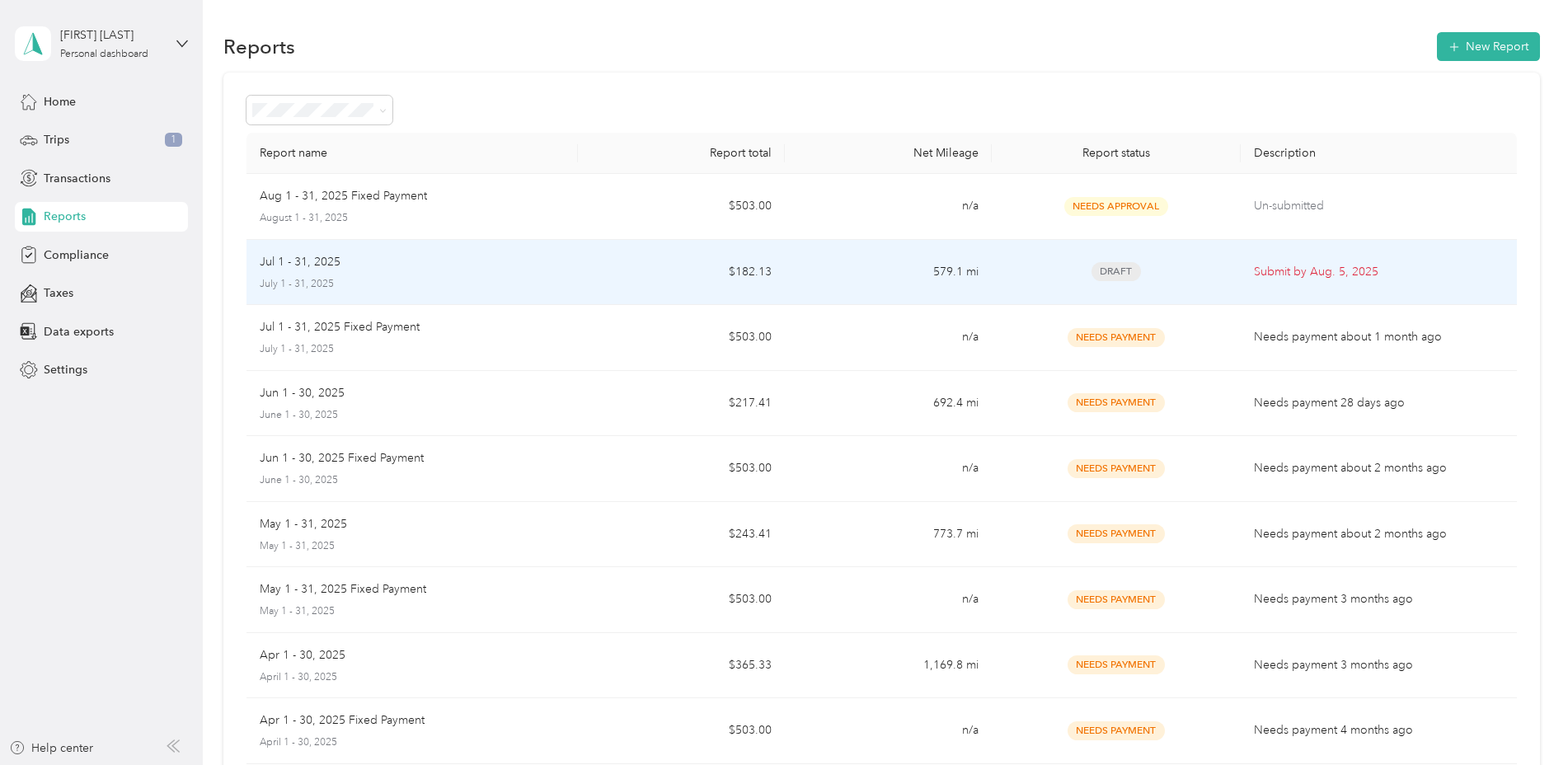click on "Submit  by   [DATE]" at bounding box center (1378, 273) 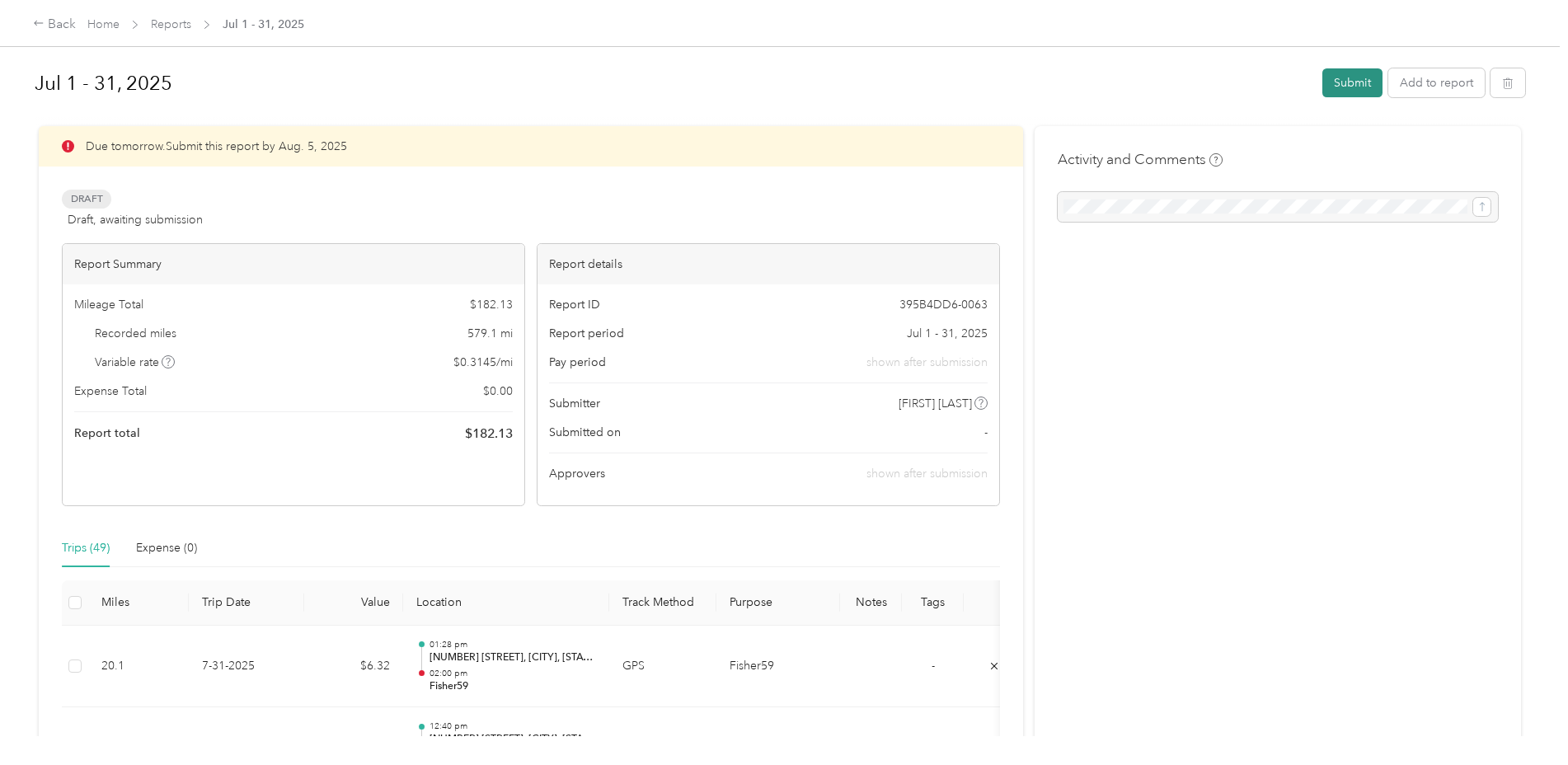 click on "Submit" at bounding box center [1352, 82] 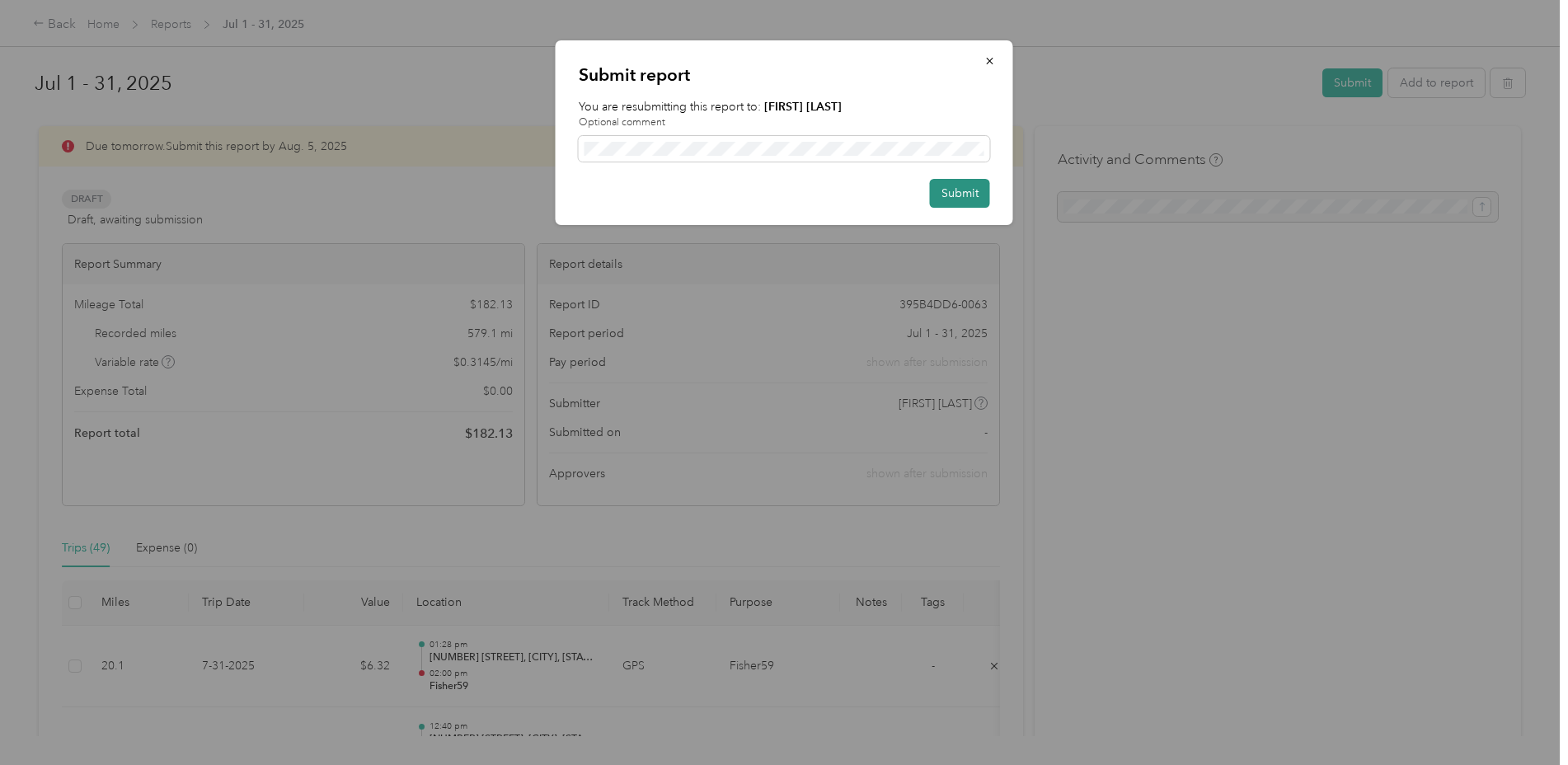 click on "Submit" at bounding box center (960, 193) 